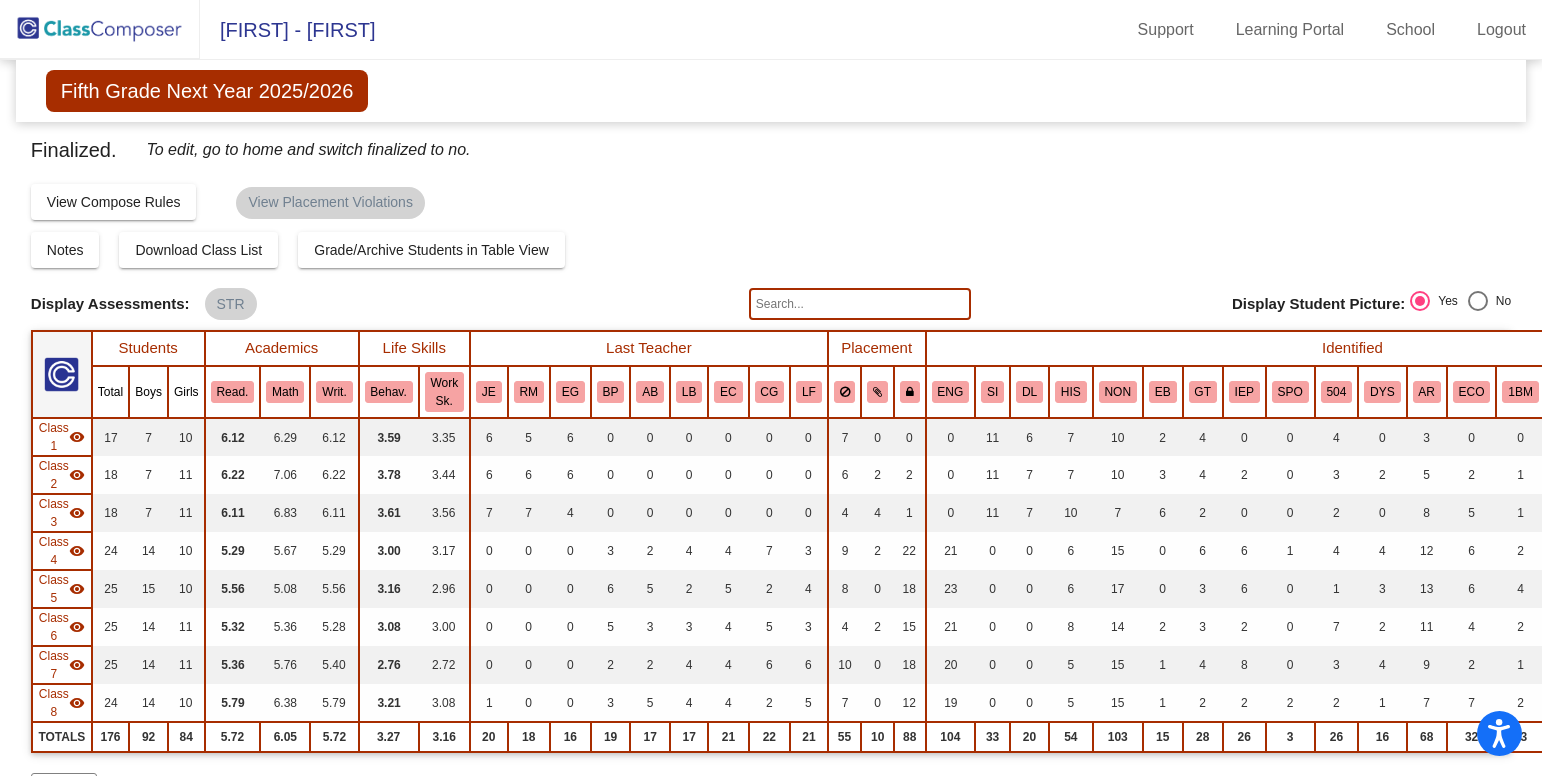 scroll, scrollTop: 0, scrollLeft: 0, axis: both 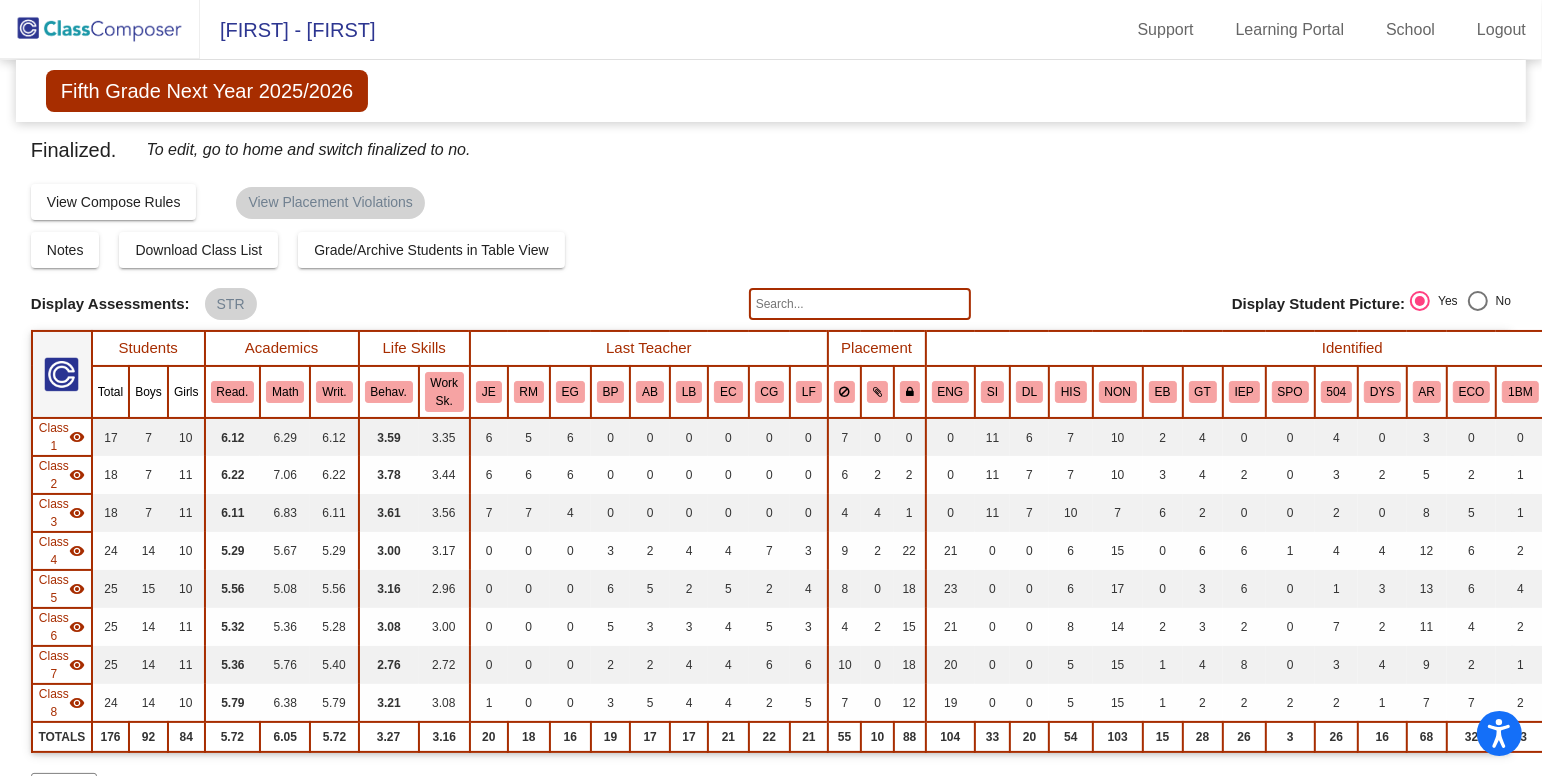 click 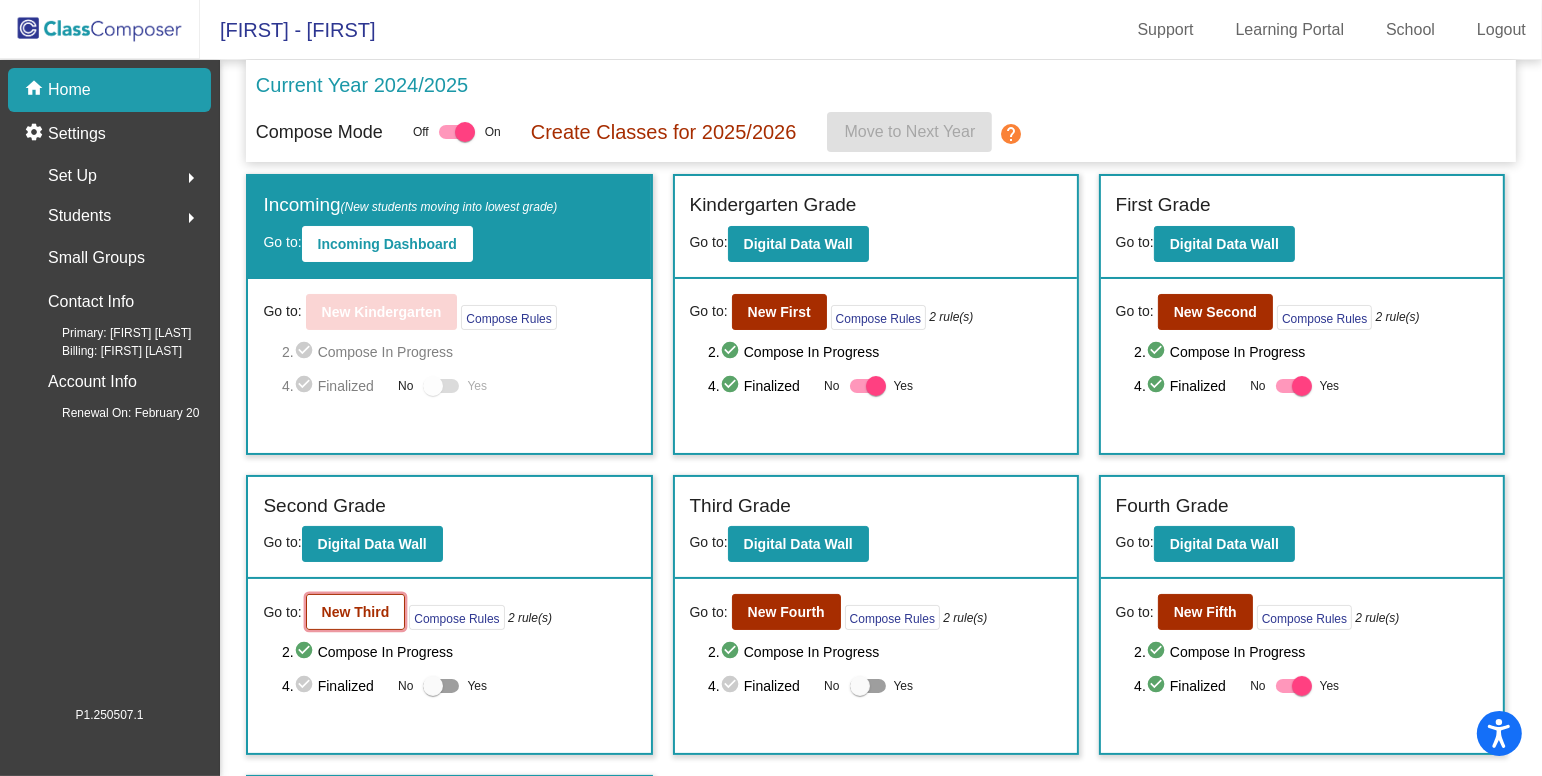 click on "New Third" 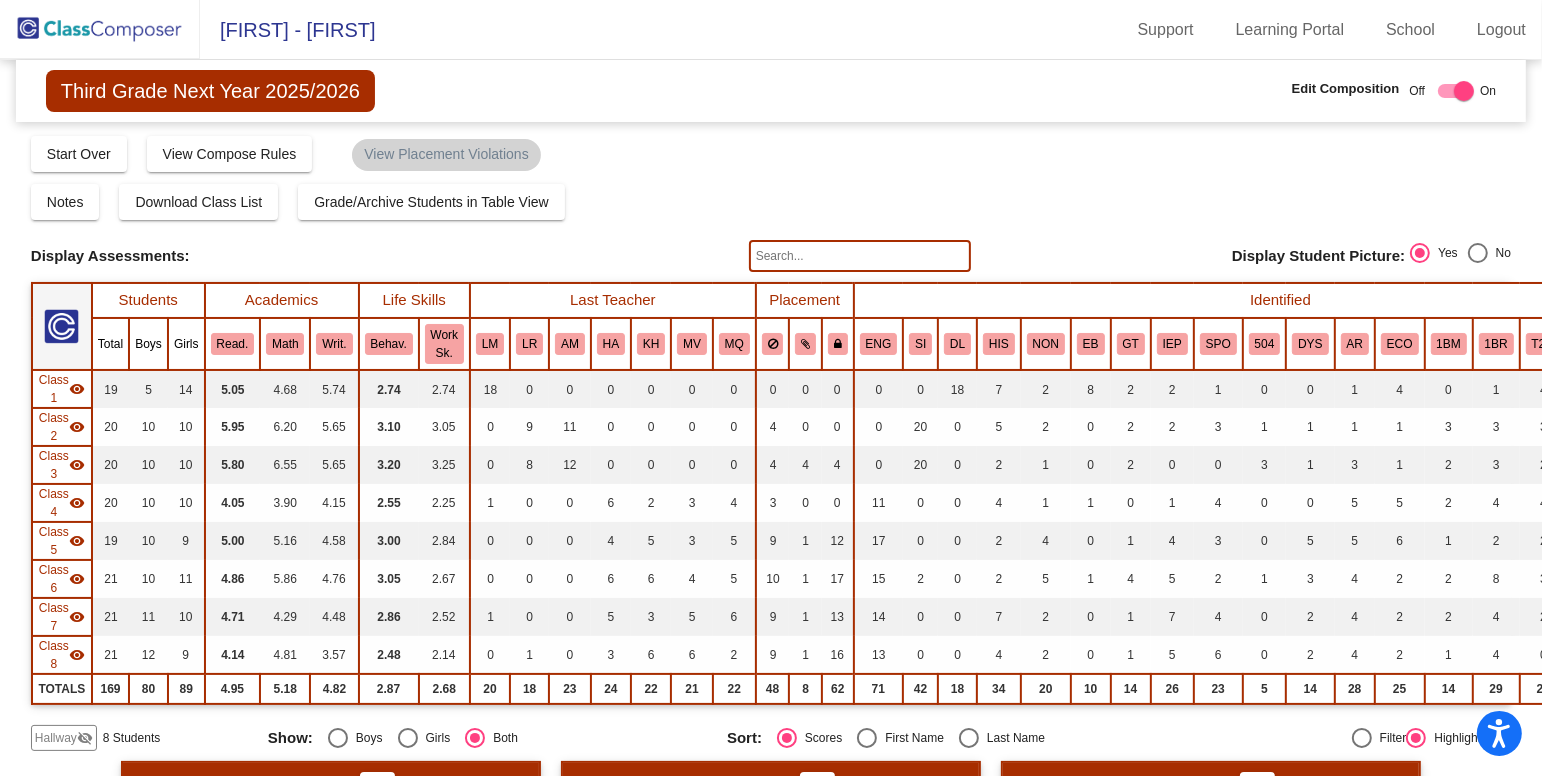click 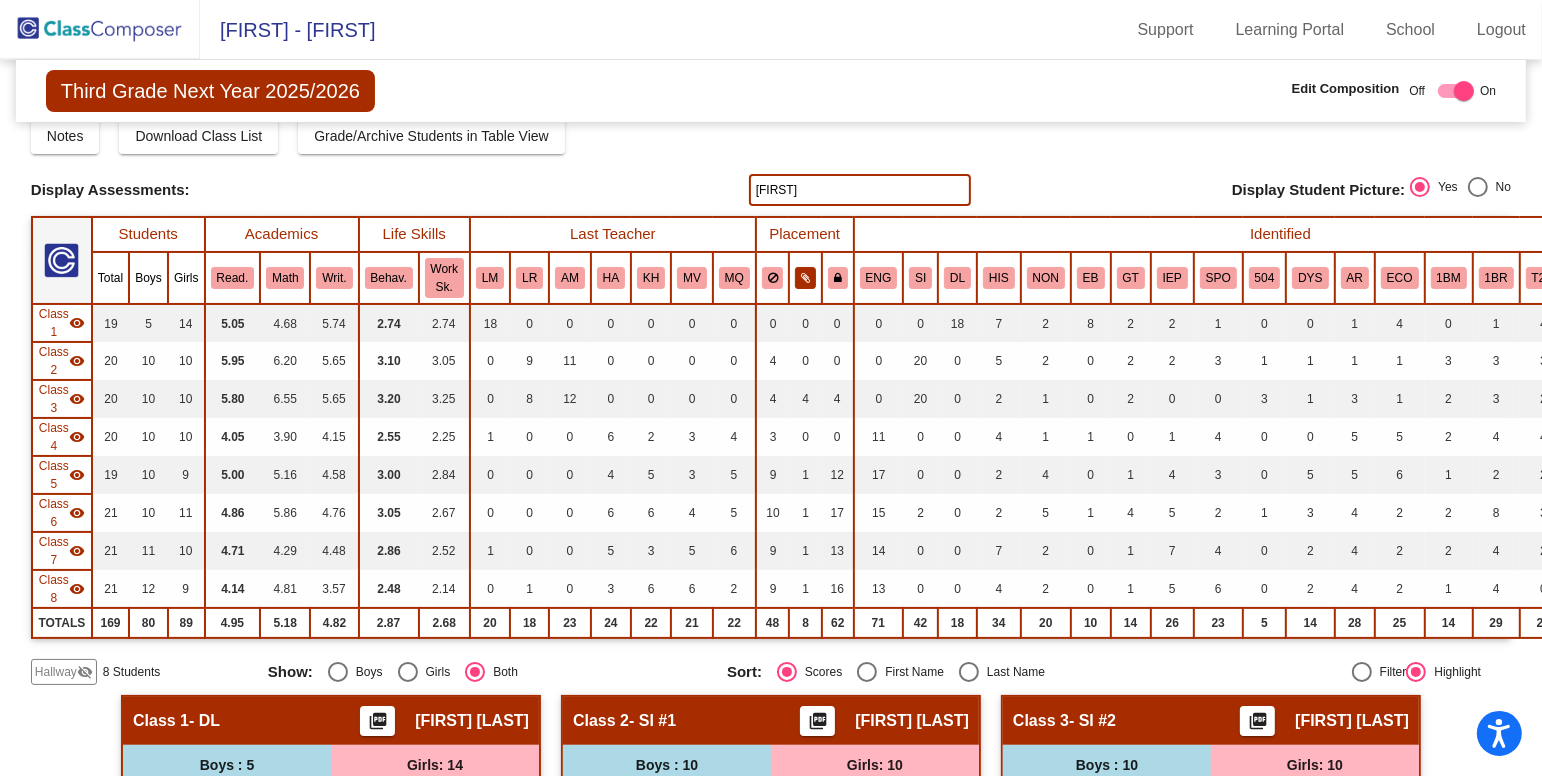 scroll, scrollTop: 0, scrollLeft: 0, axis: both 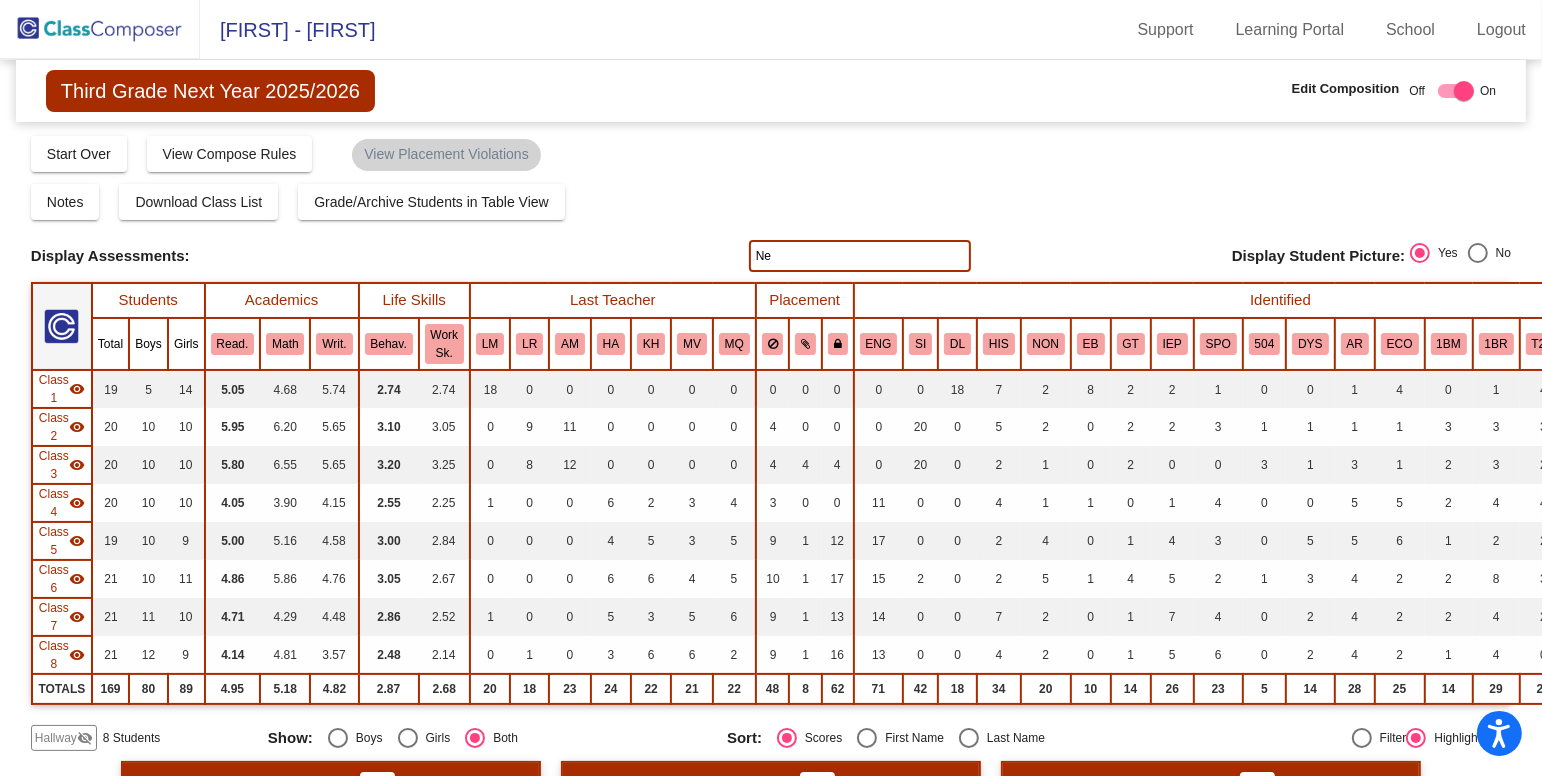 type on "N" 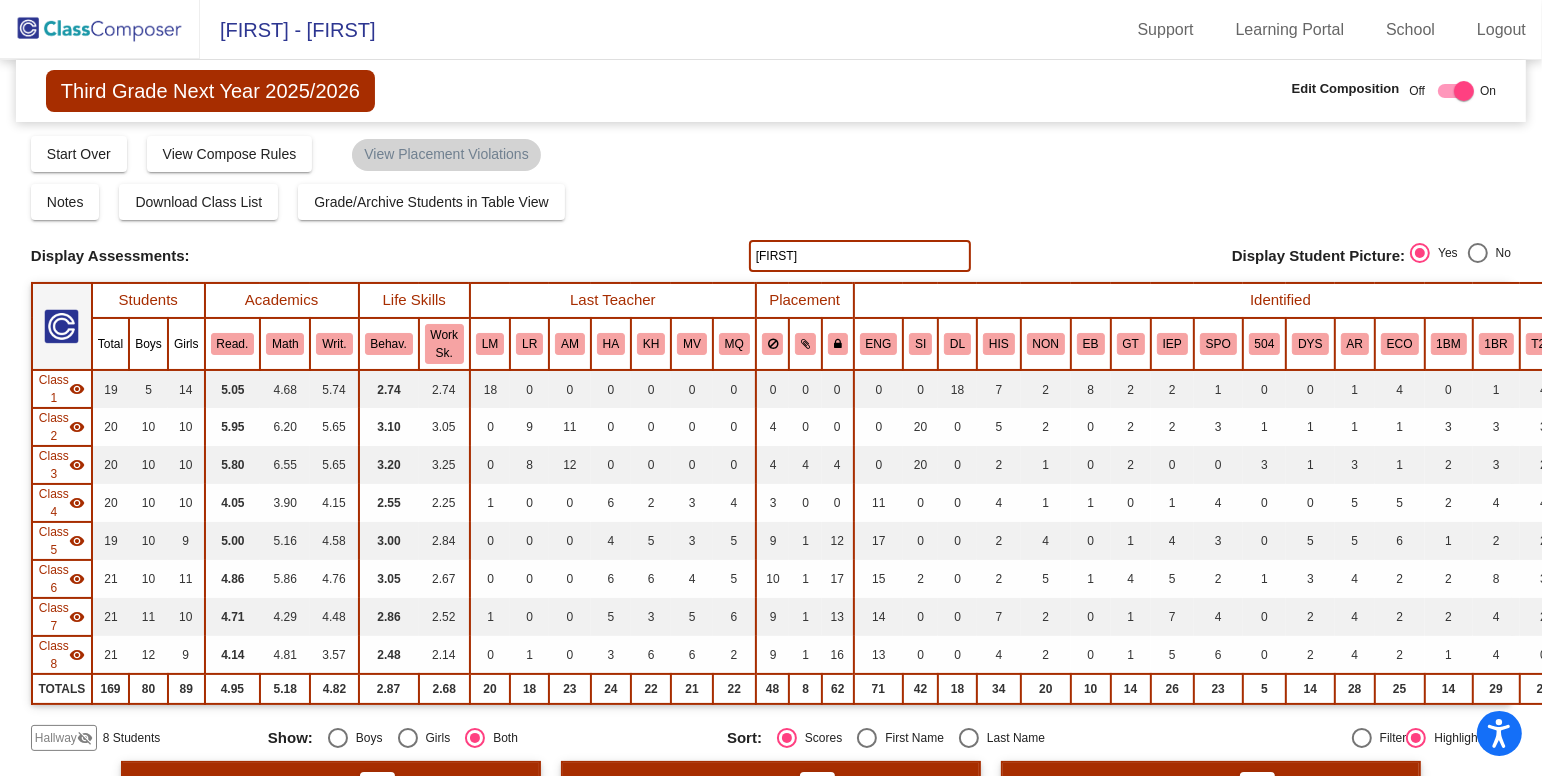 type on "[FIRST]" 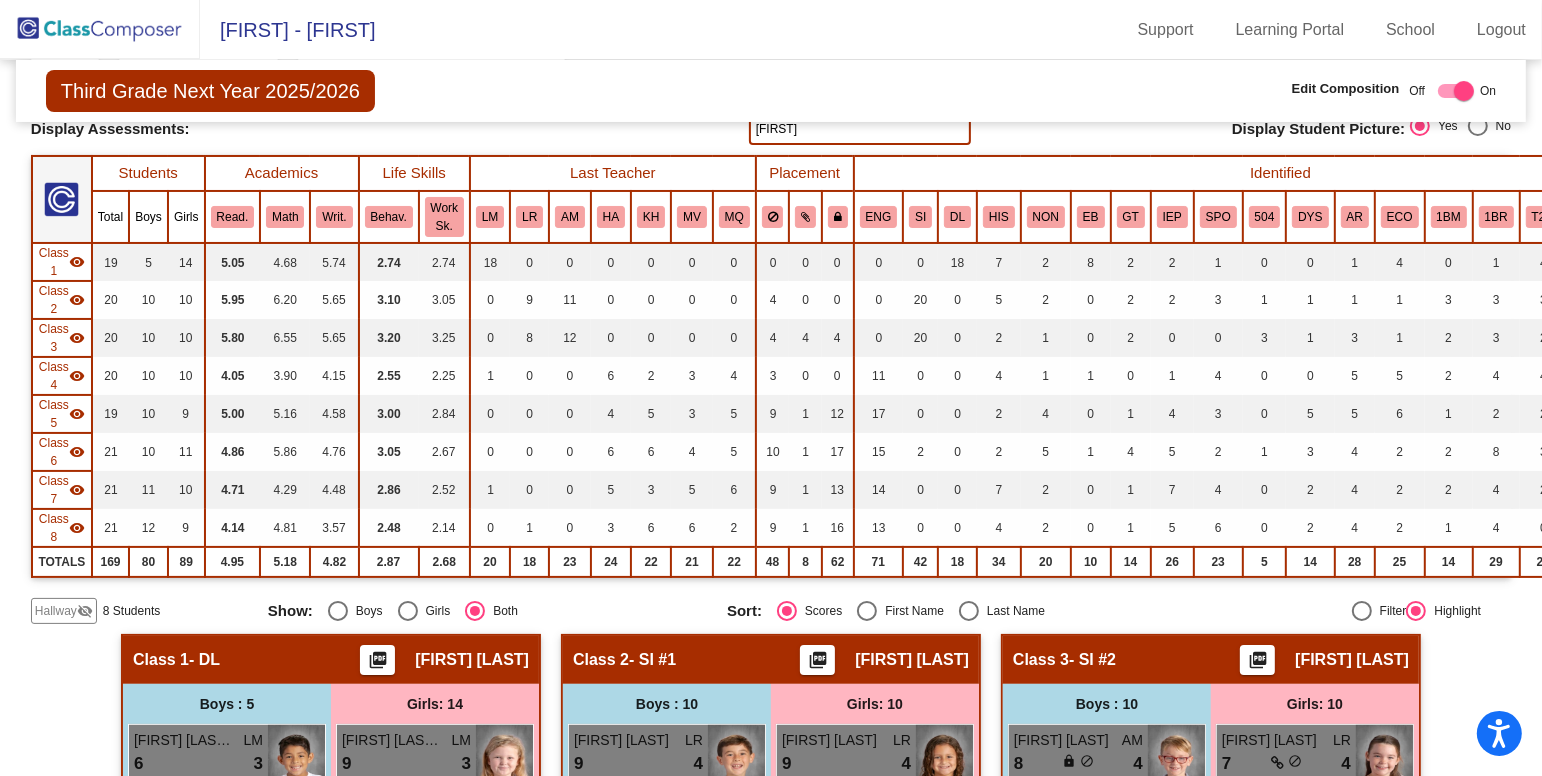 scroll, scrollTop: 0, scrollLeft: 0, axis: both 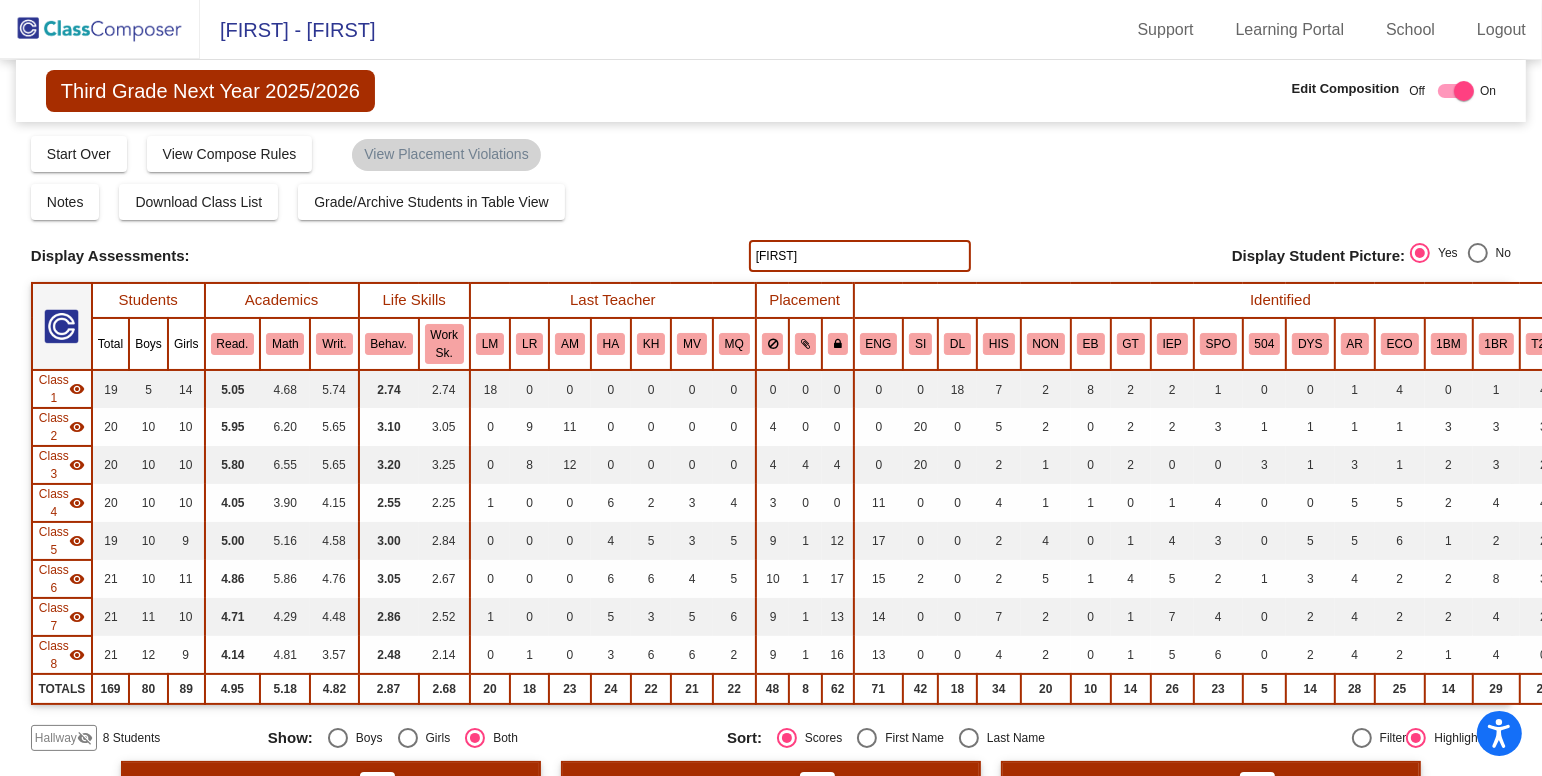click 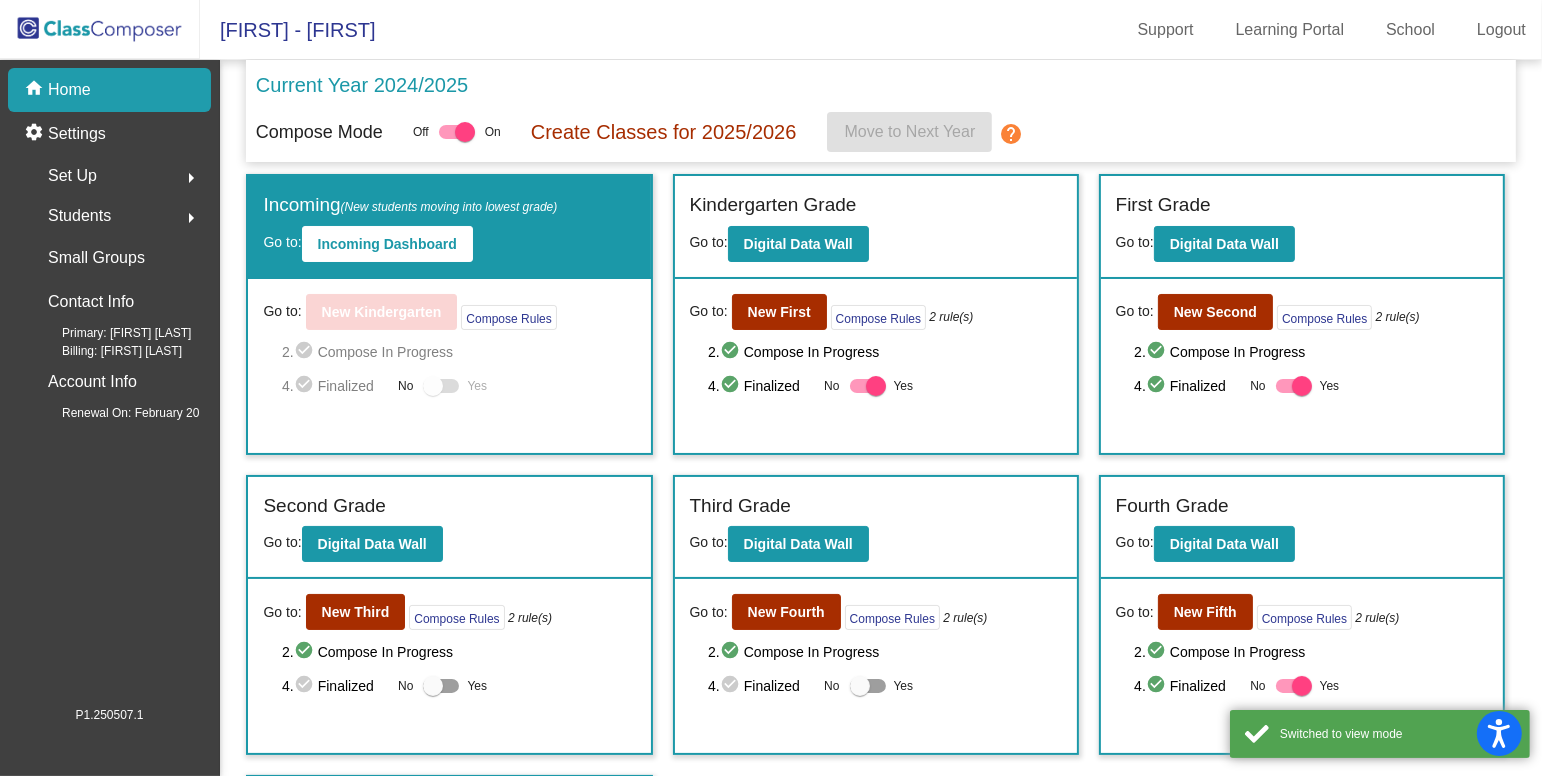 click on "Students  arrow_right" 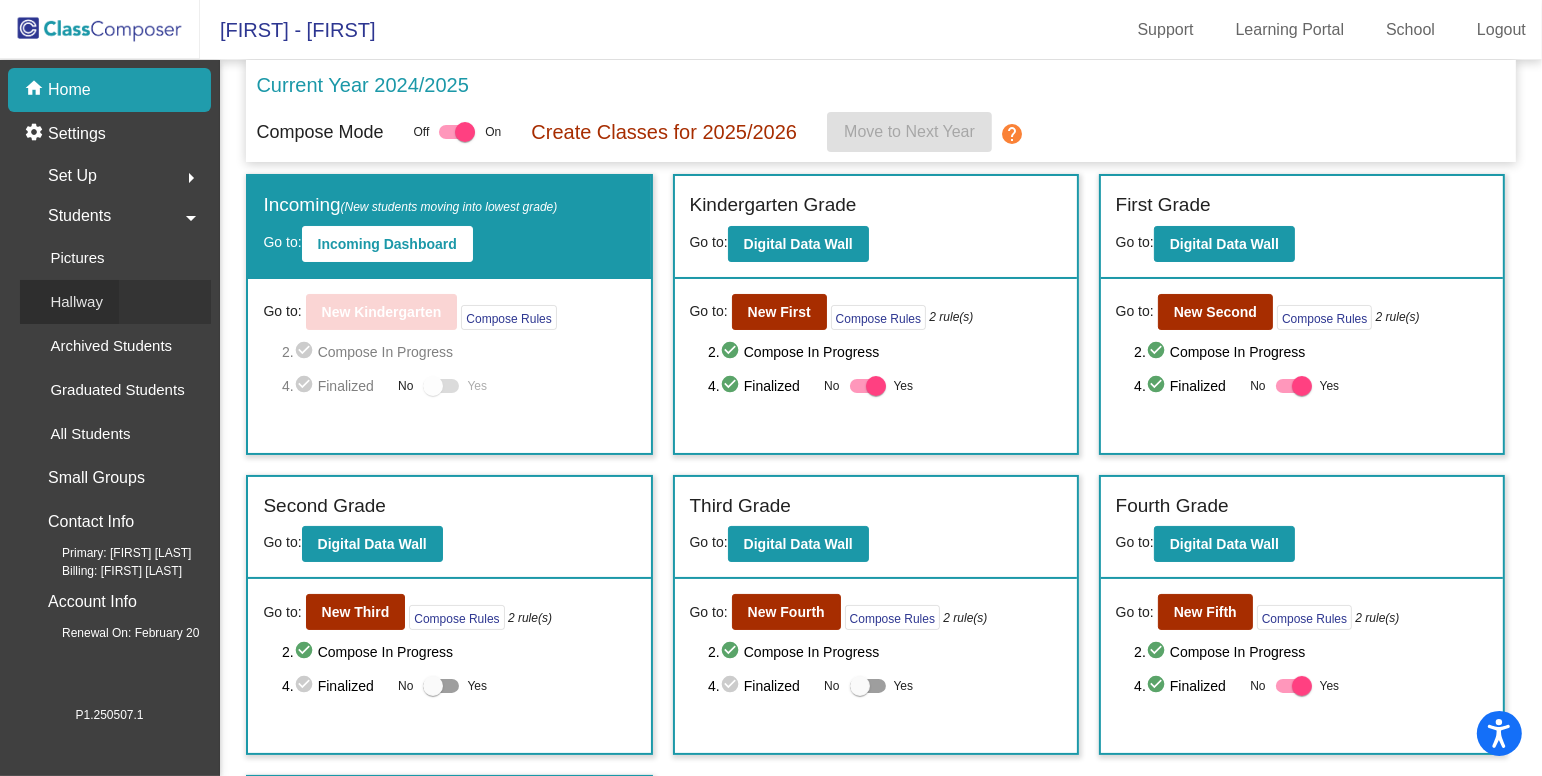 click on "Hallway" 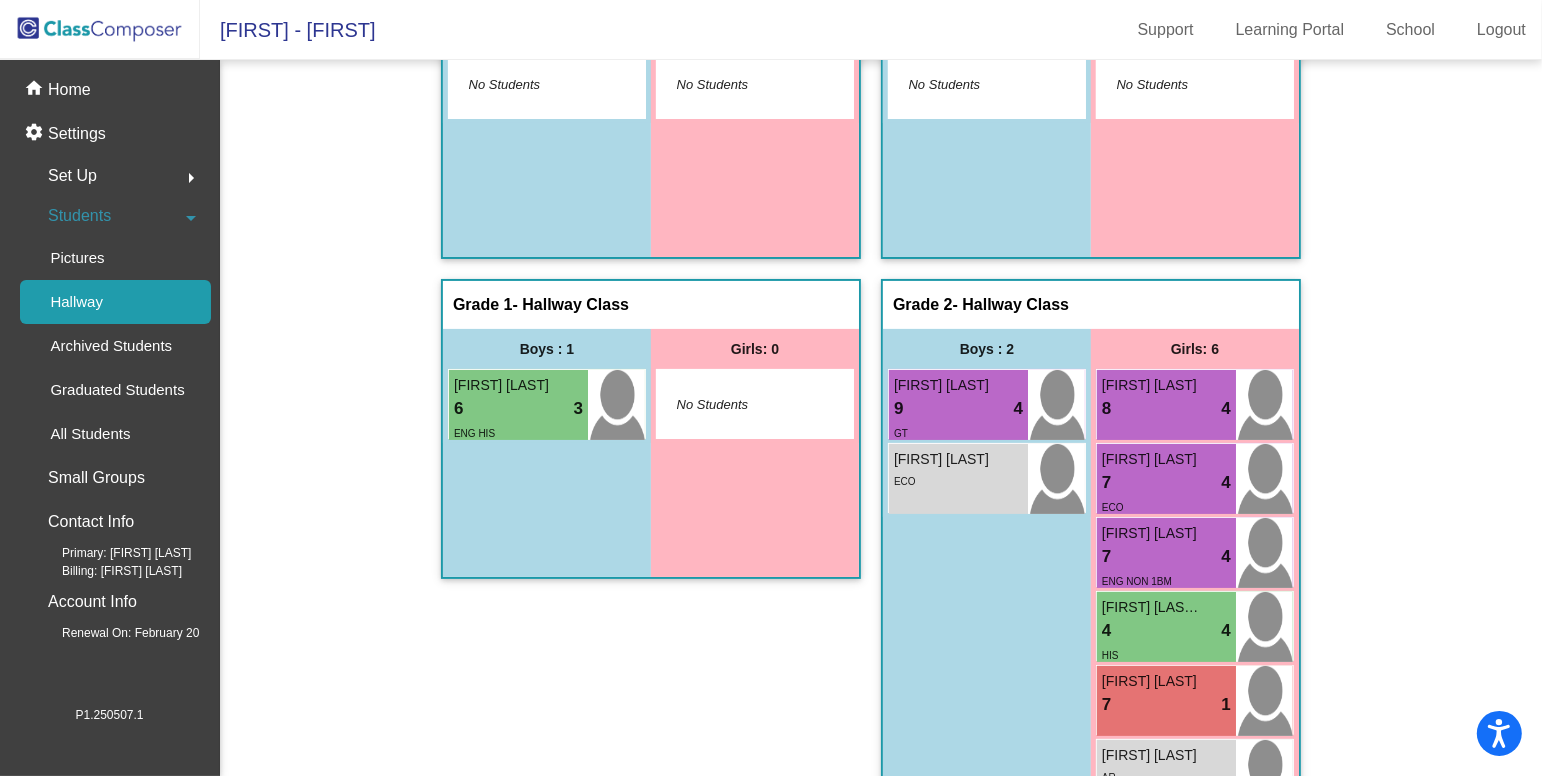 scroll, scrollTop: 35, scrollLeft: 0, axis: vertical 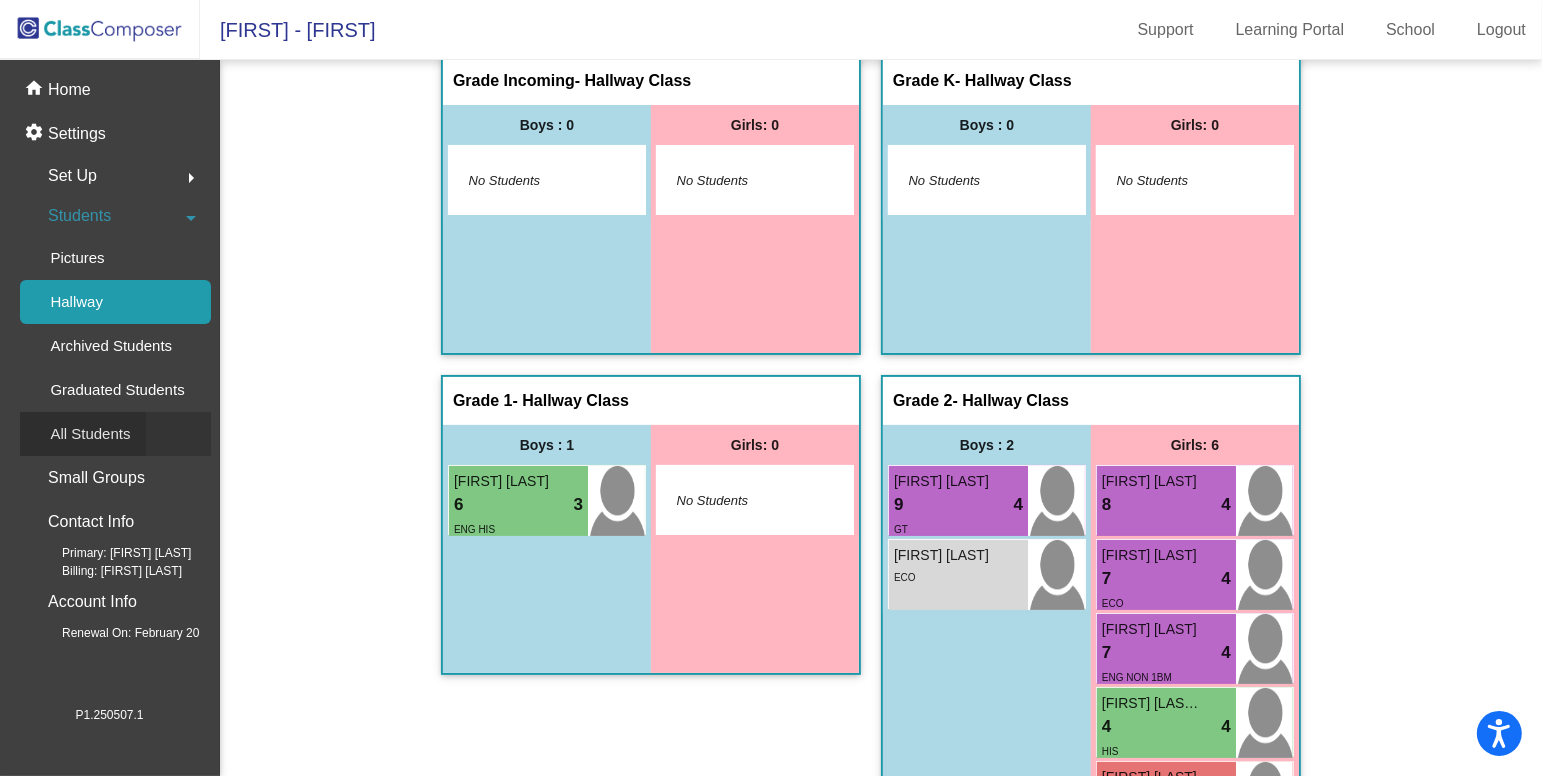click on "All Students" 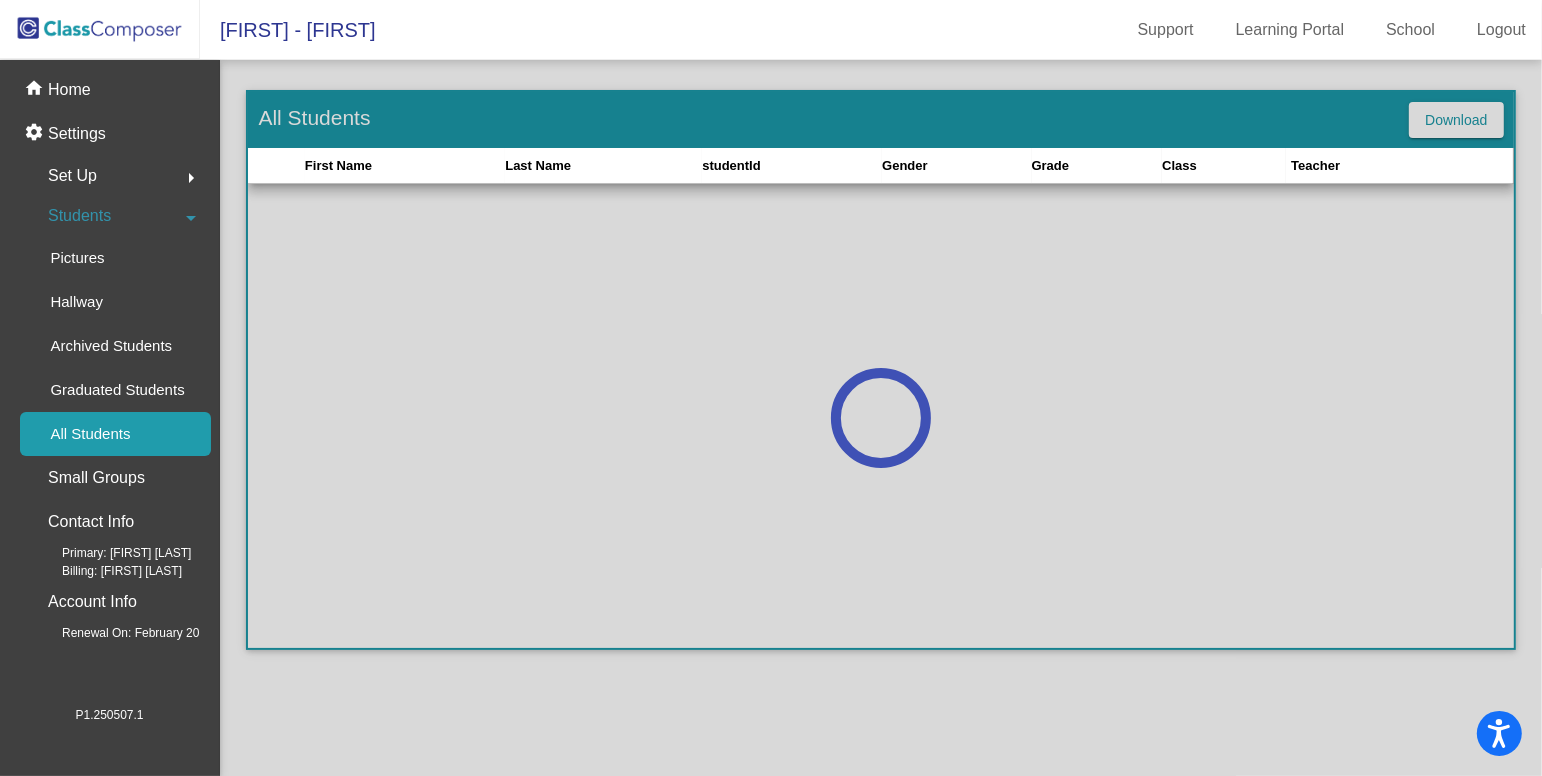 click on "Students  arrow_drop_down" 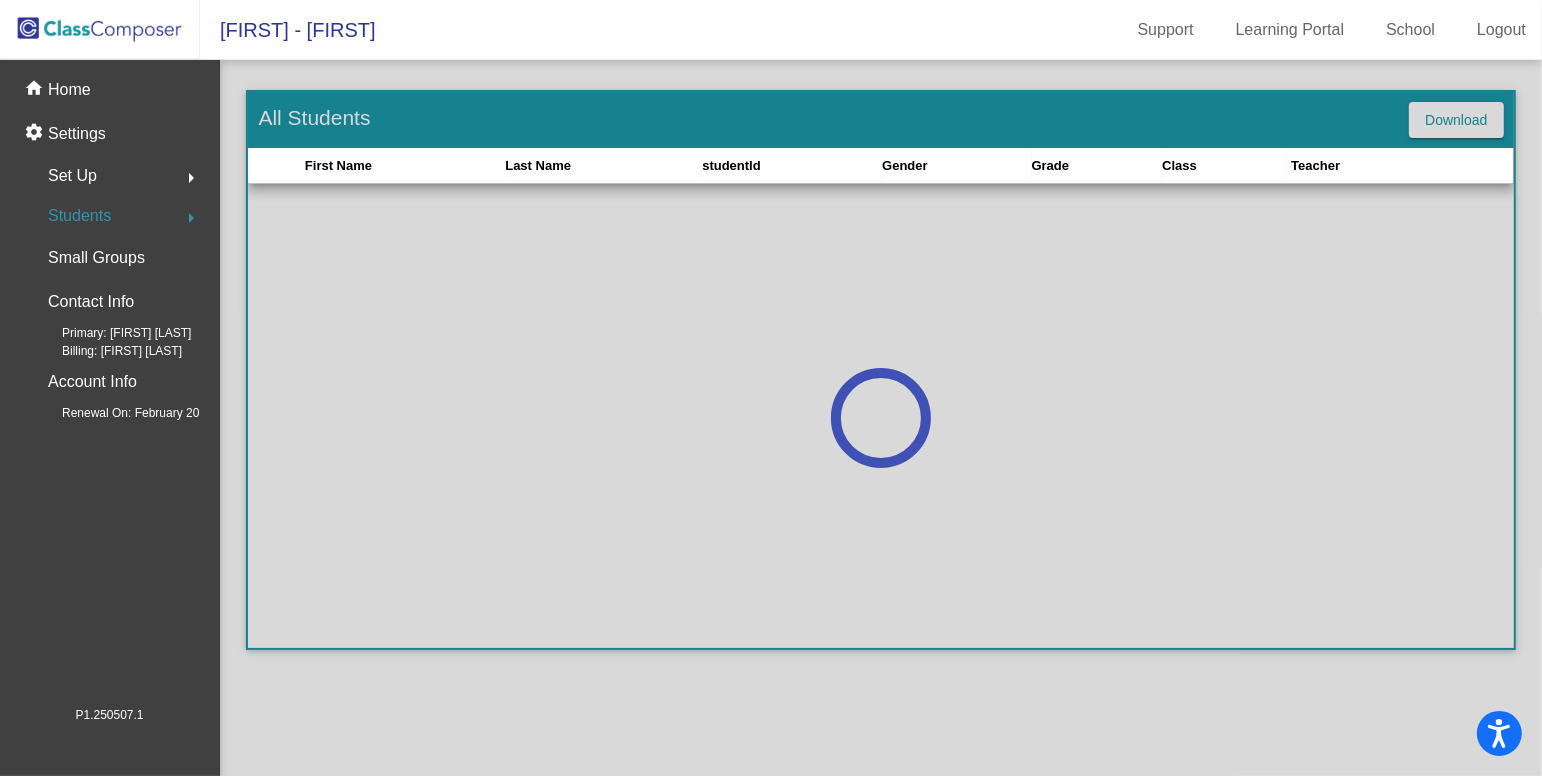 click 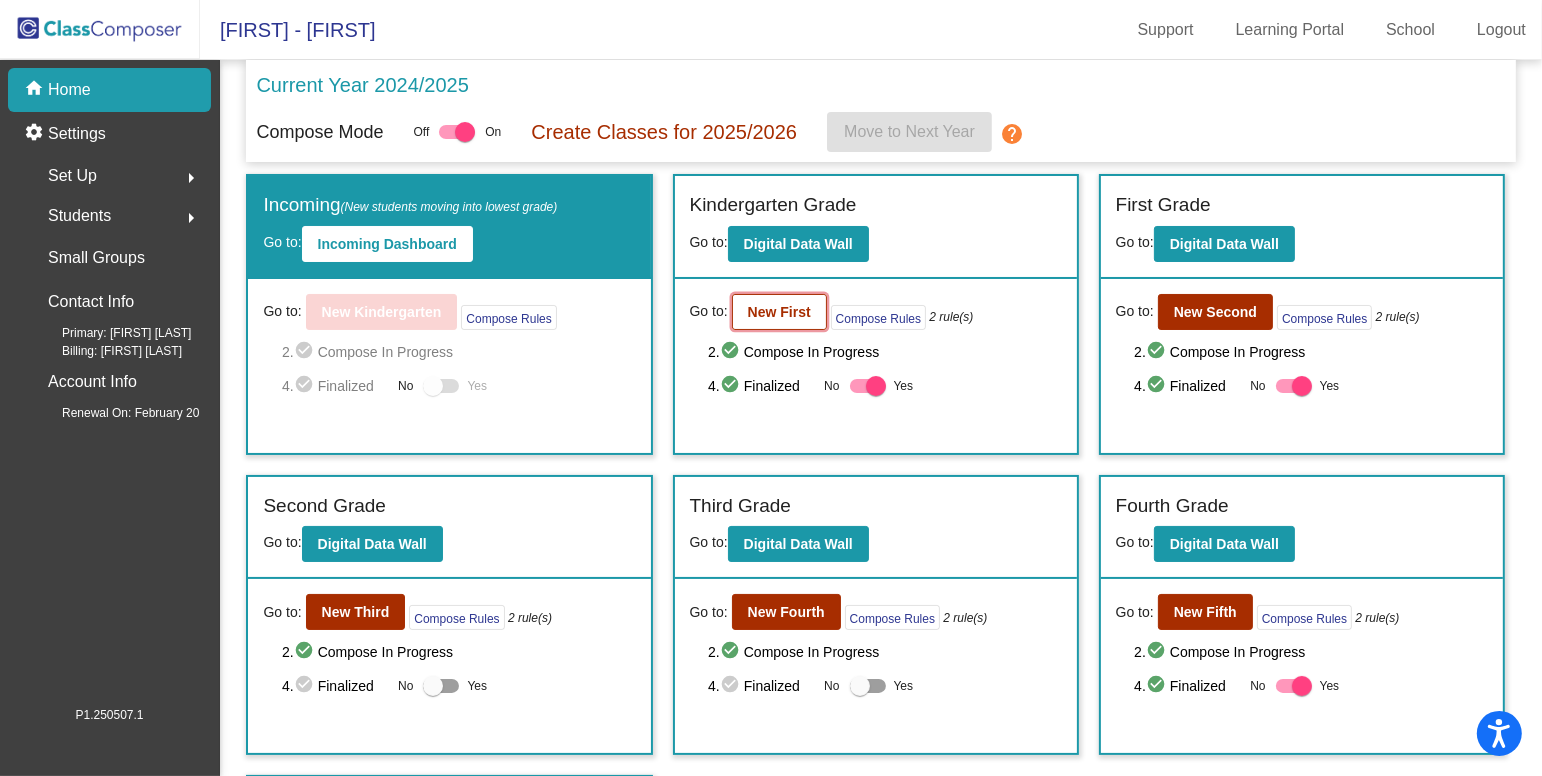 click on "New First" 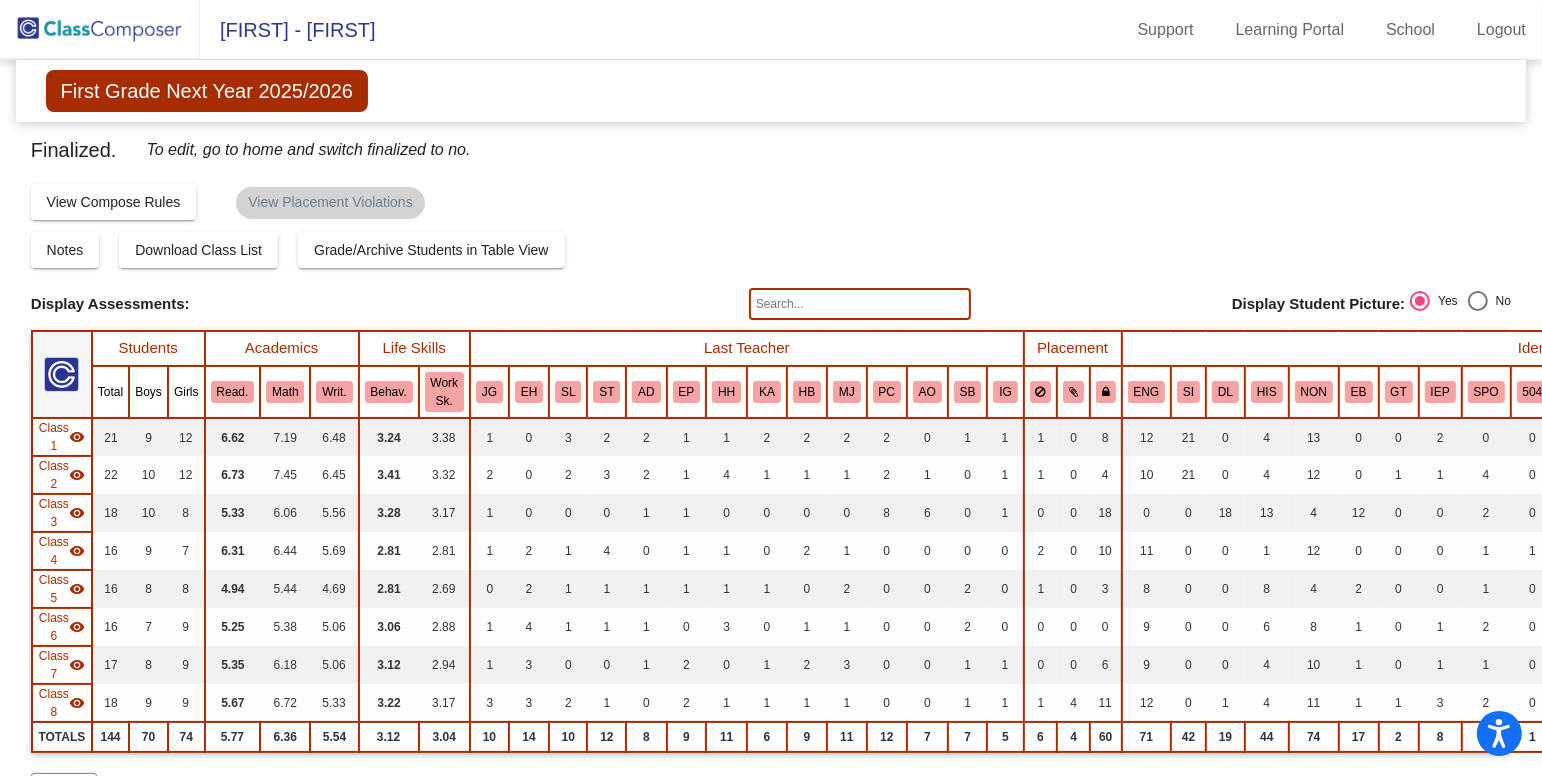 click 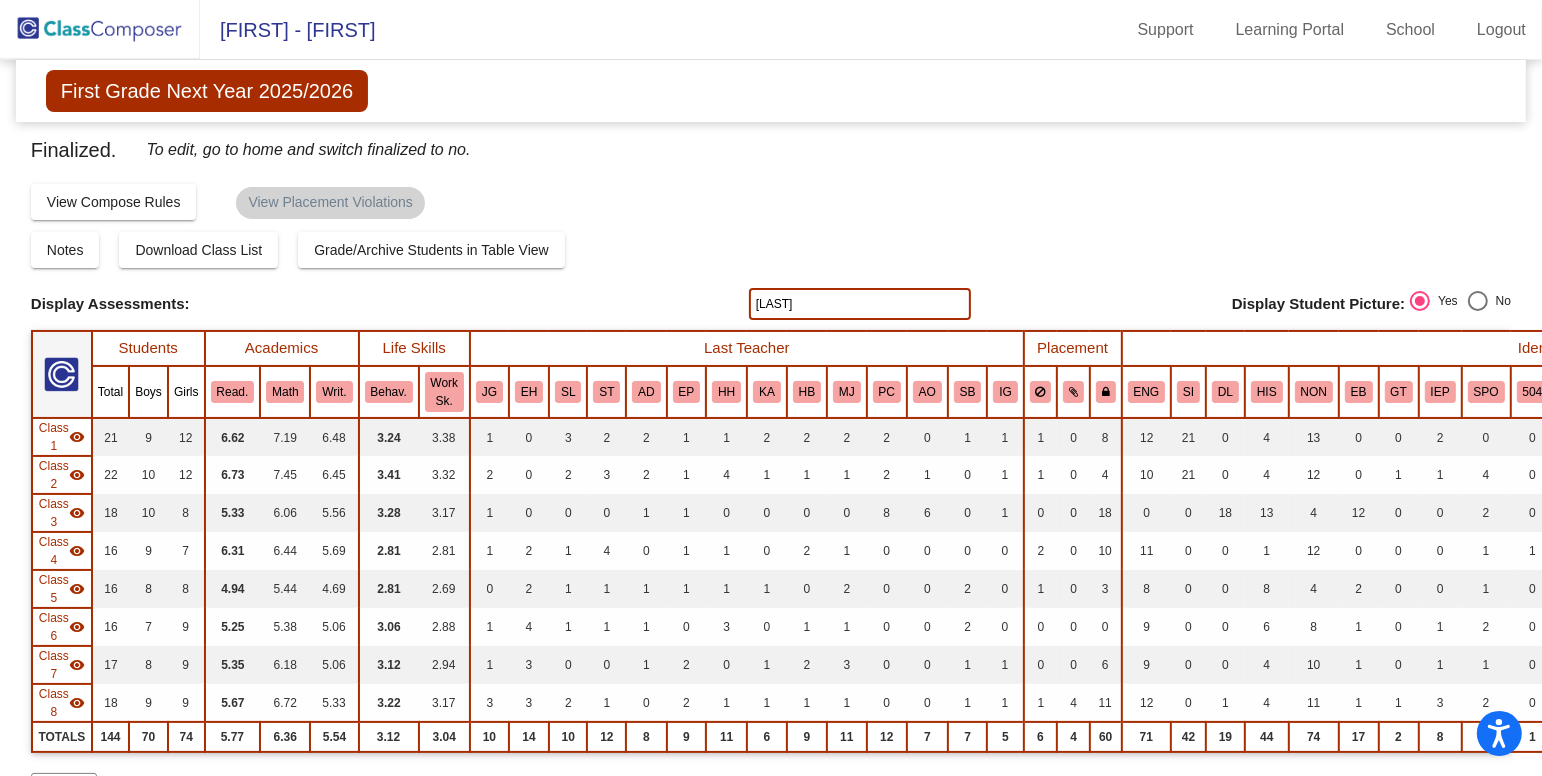 type on "[LAST]" 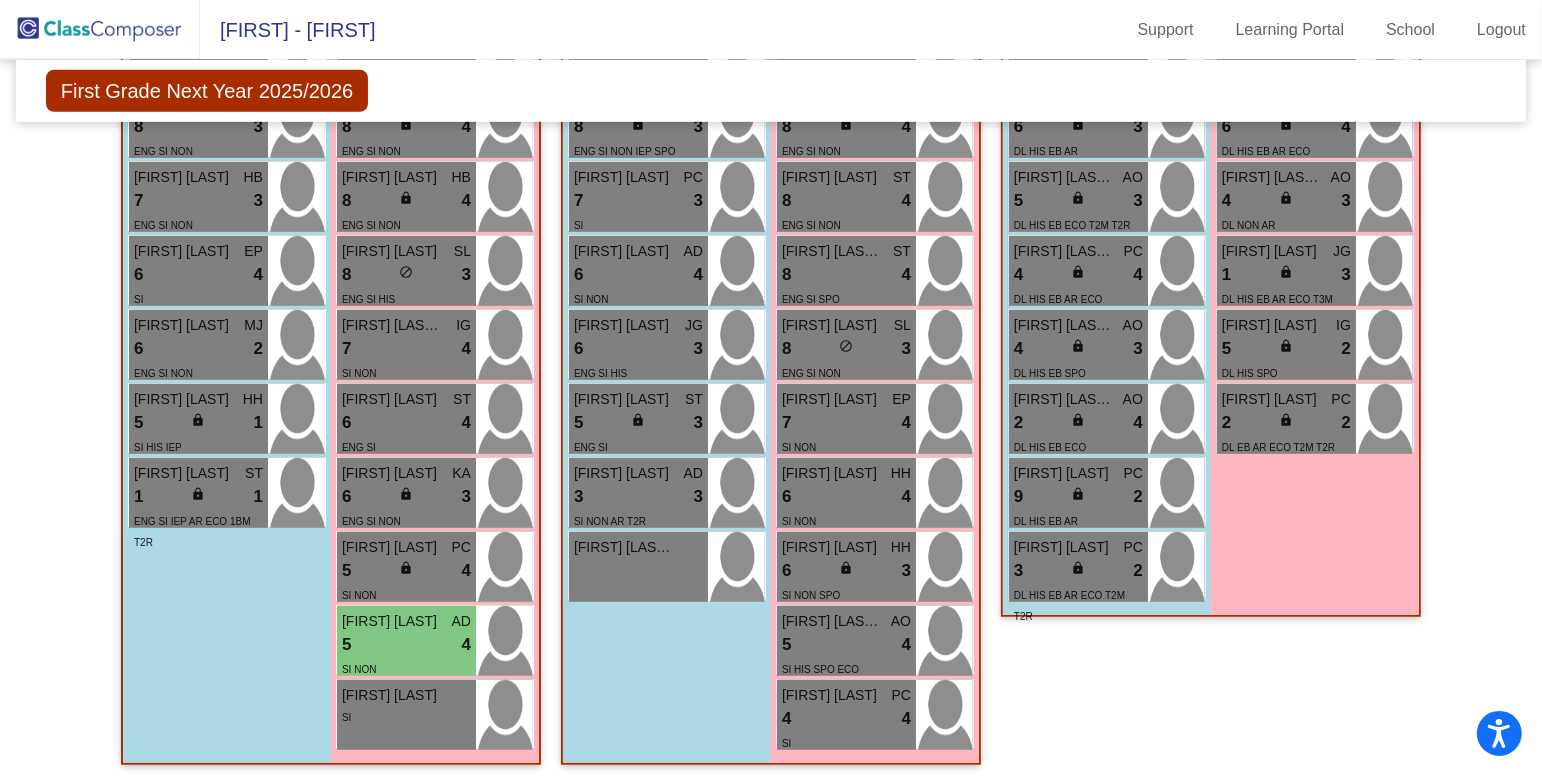 scroll, scrollTop: 1045, scrollLeft: 0, axis: vertical 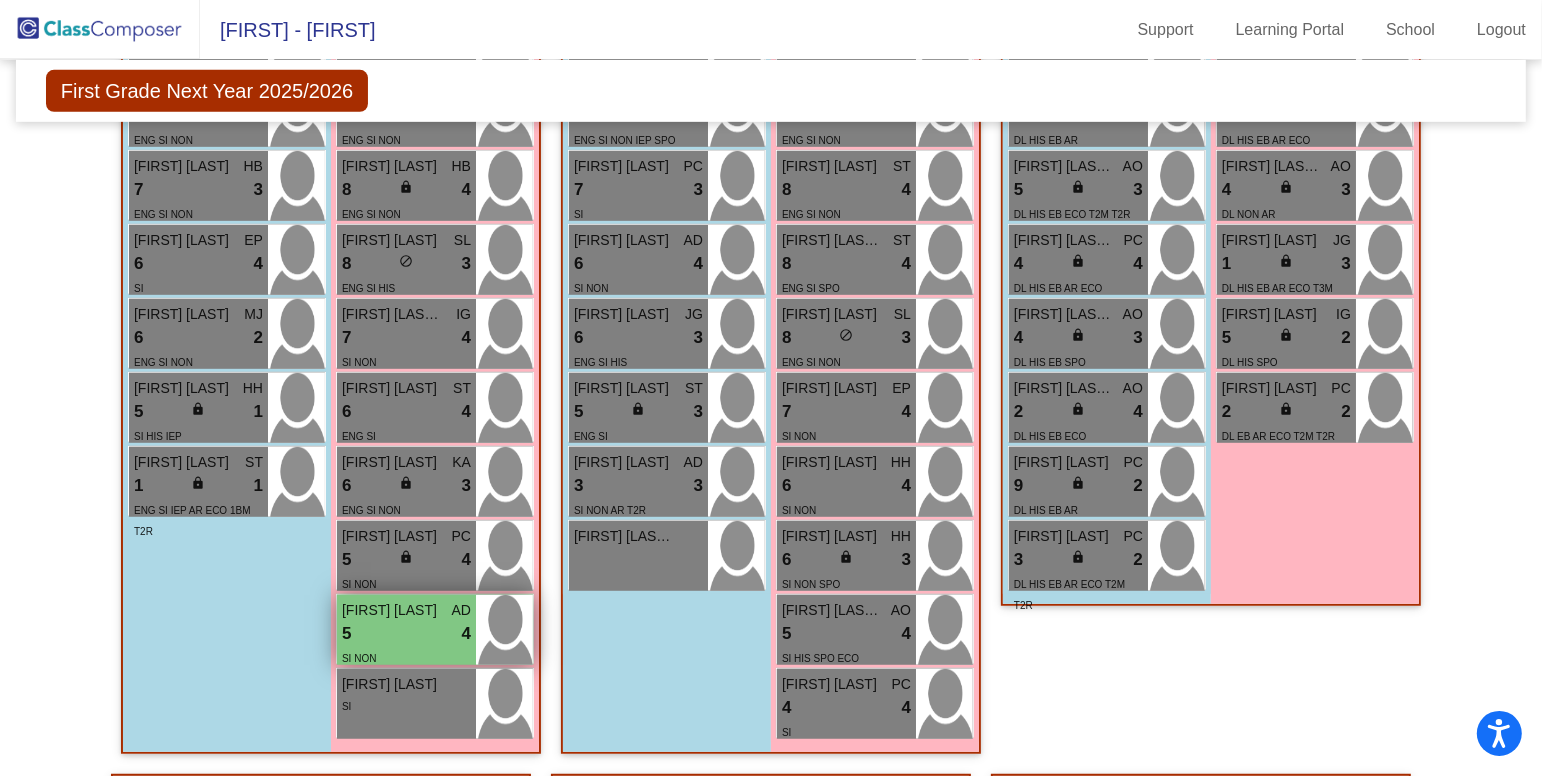 click on "5 lock do_not_disturb_alt 4" at bounding box center (406, 634) 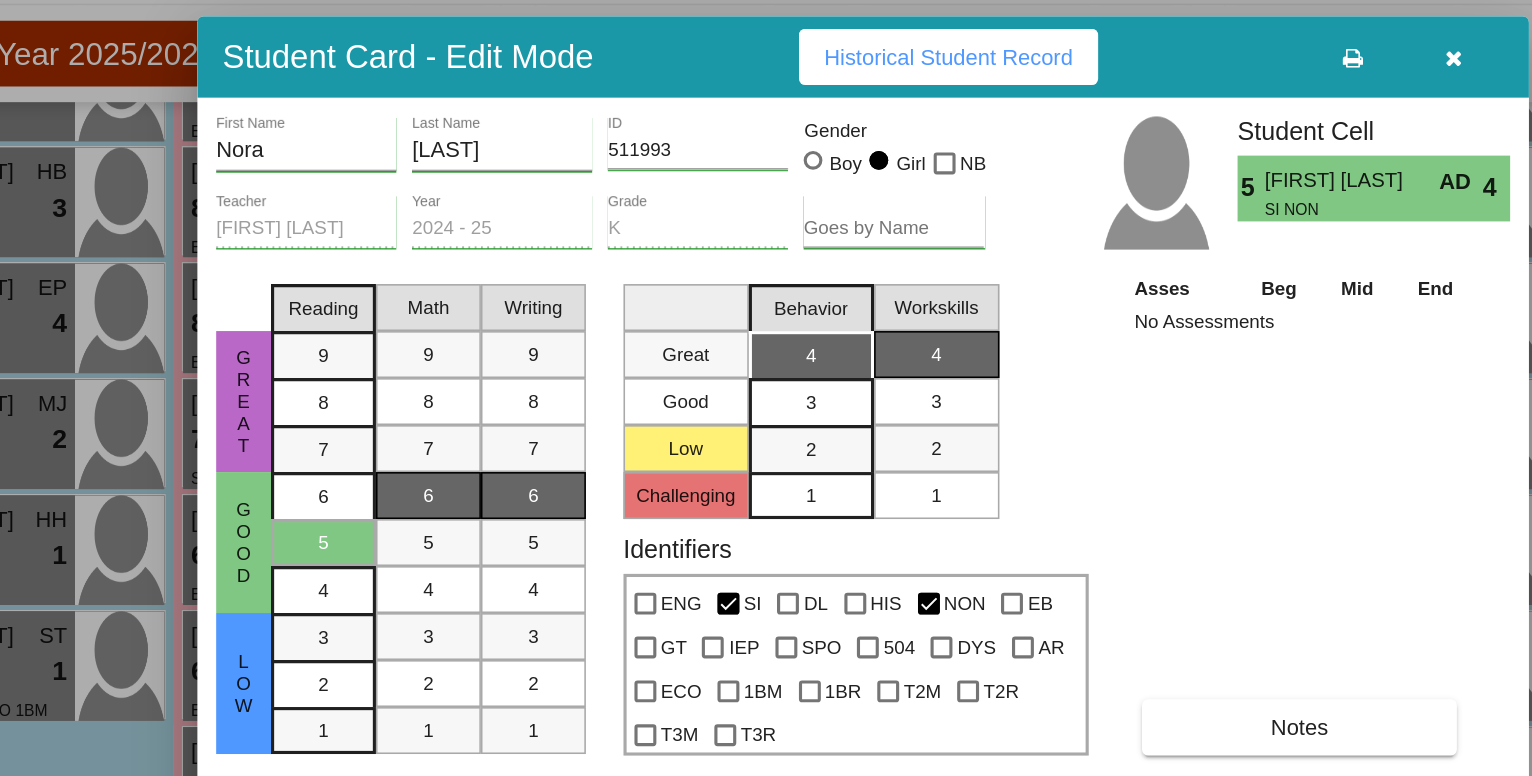 click on "Student Card - Edit Mode" at bounding box center [475, 92] 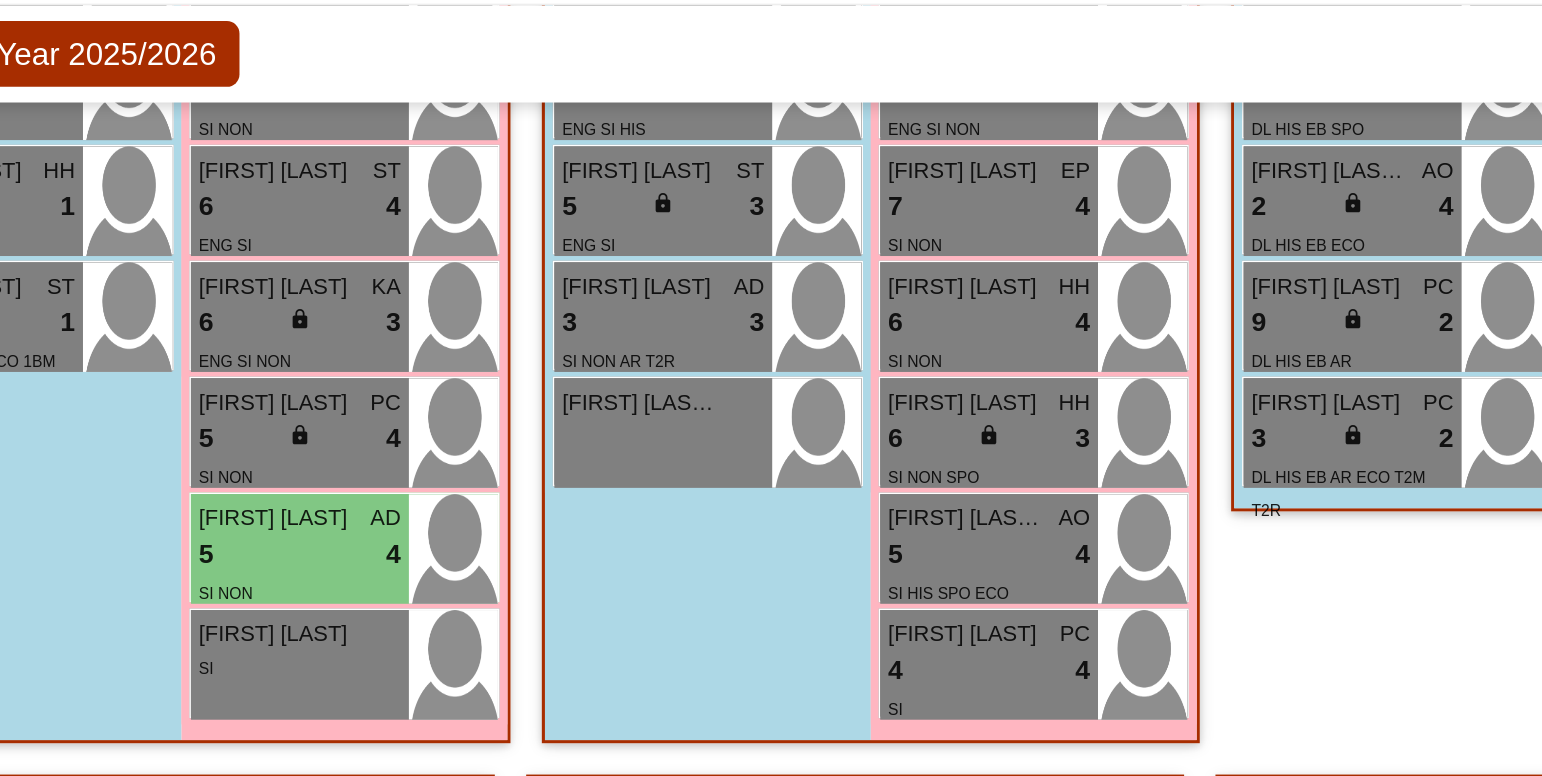 scroll, scrollTop: 1284, scrollLeft: 0, axis: vertical 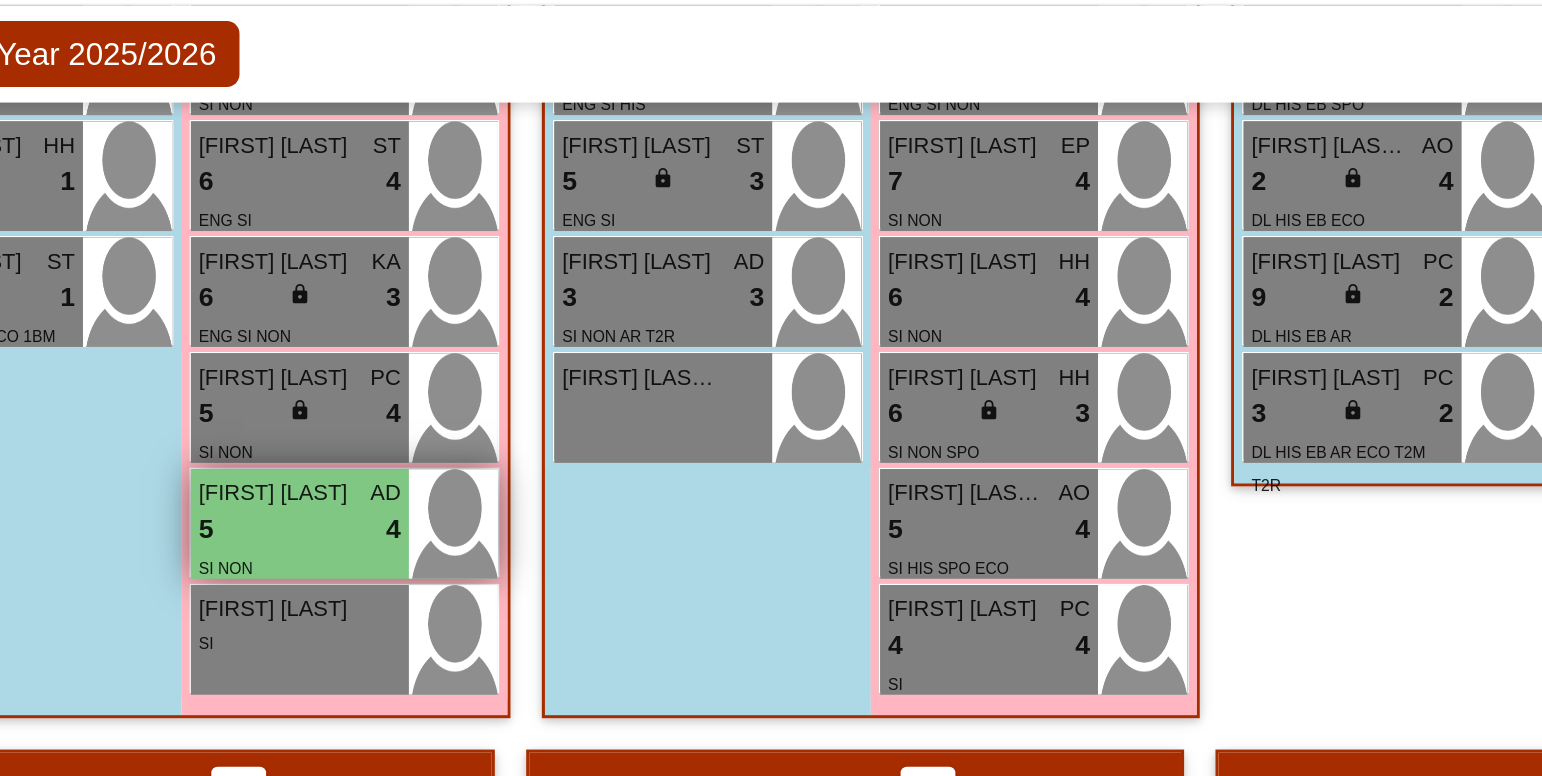 click on "4" at bounding box center (466, 395) 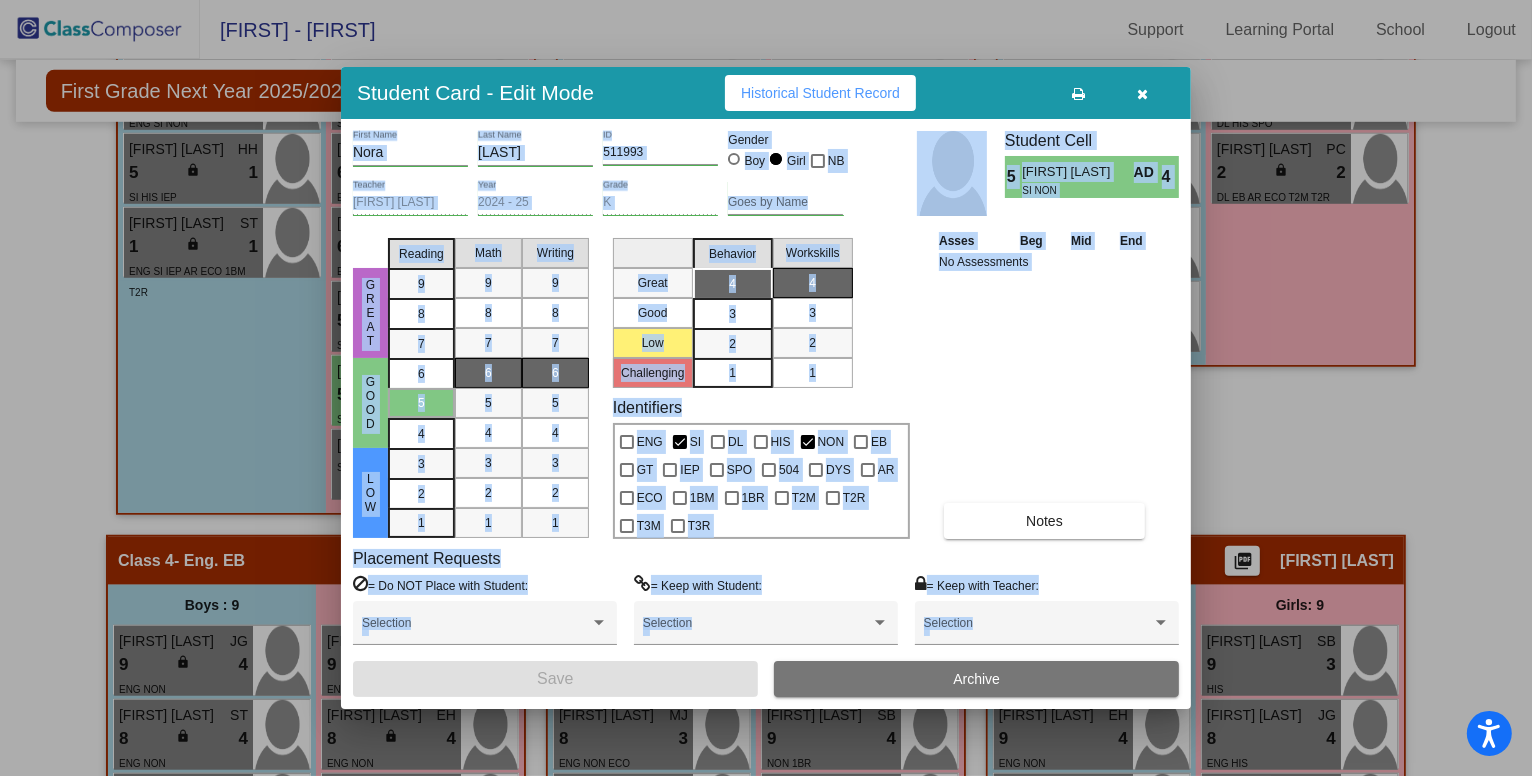 click on "Asses Beg Mid End No Assessments  Notes" at bounding box center [1045, 384] 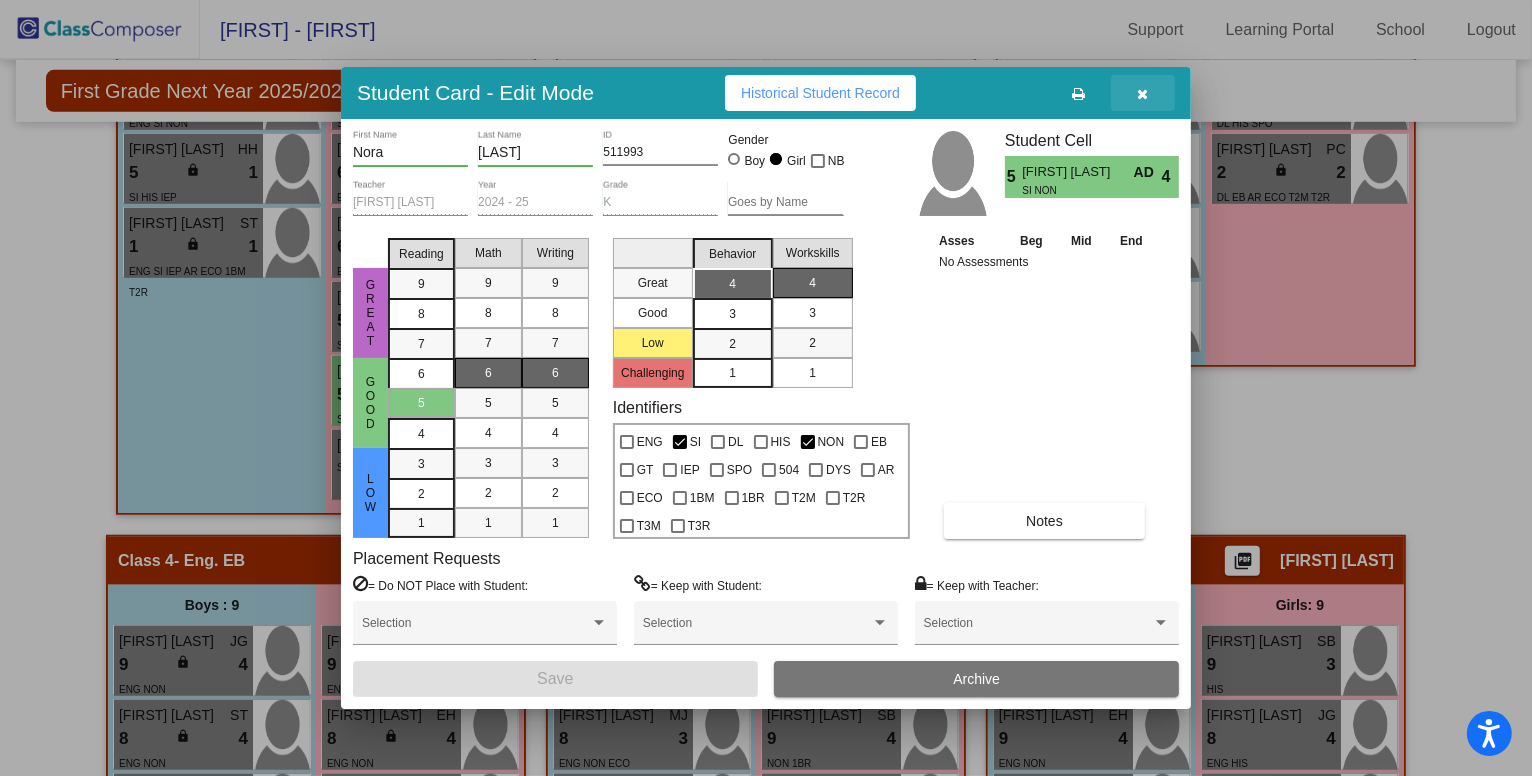 click at bounding box center [1143, 93] 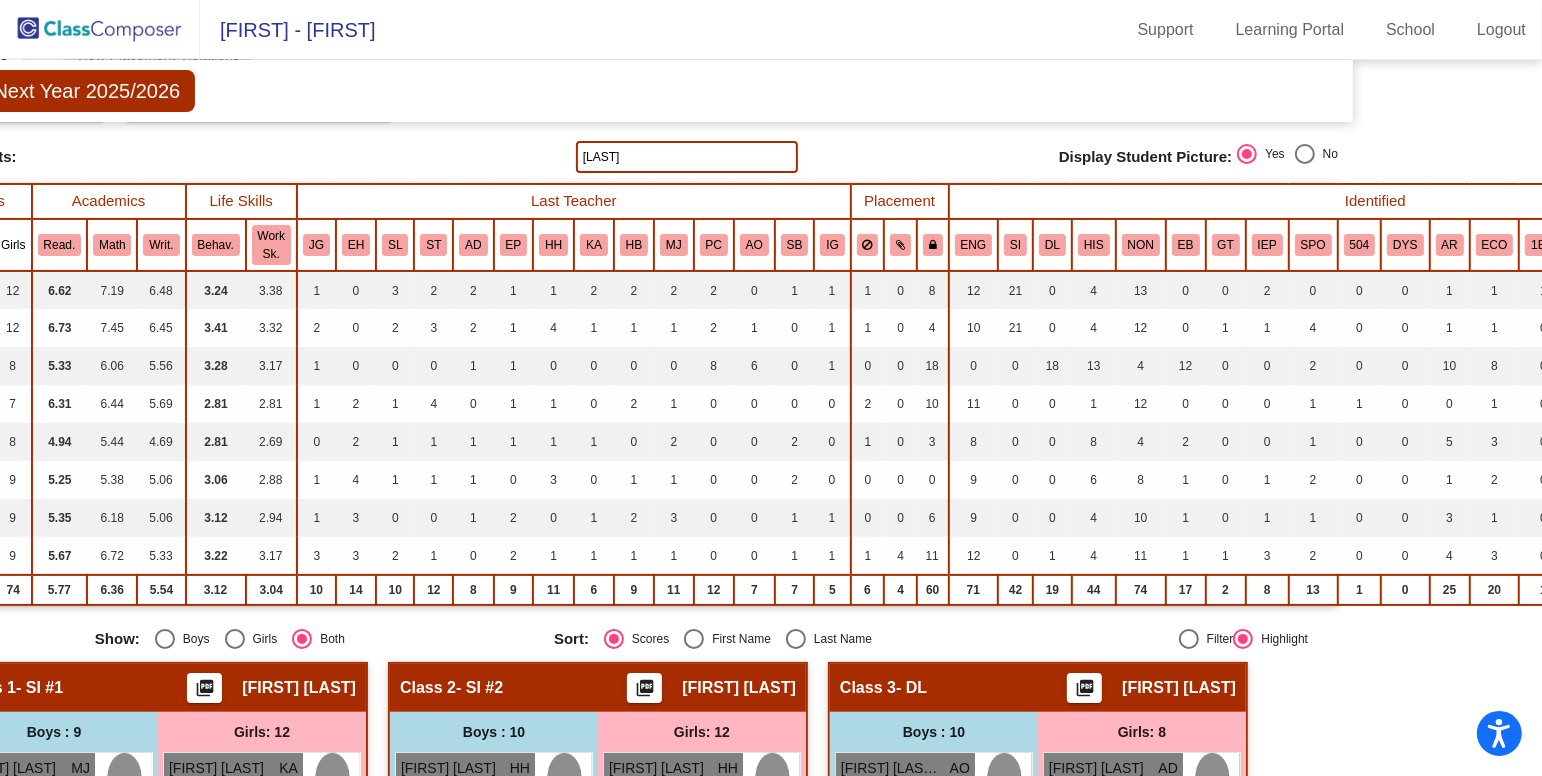 scroll, scrollTop: 163, scrollLeft: 173, axis: both 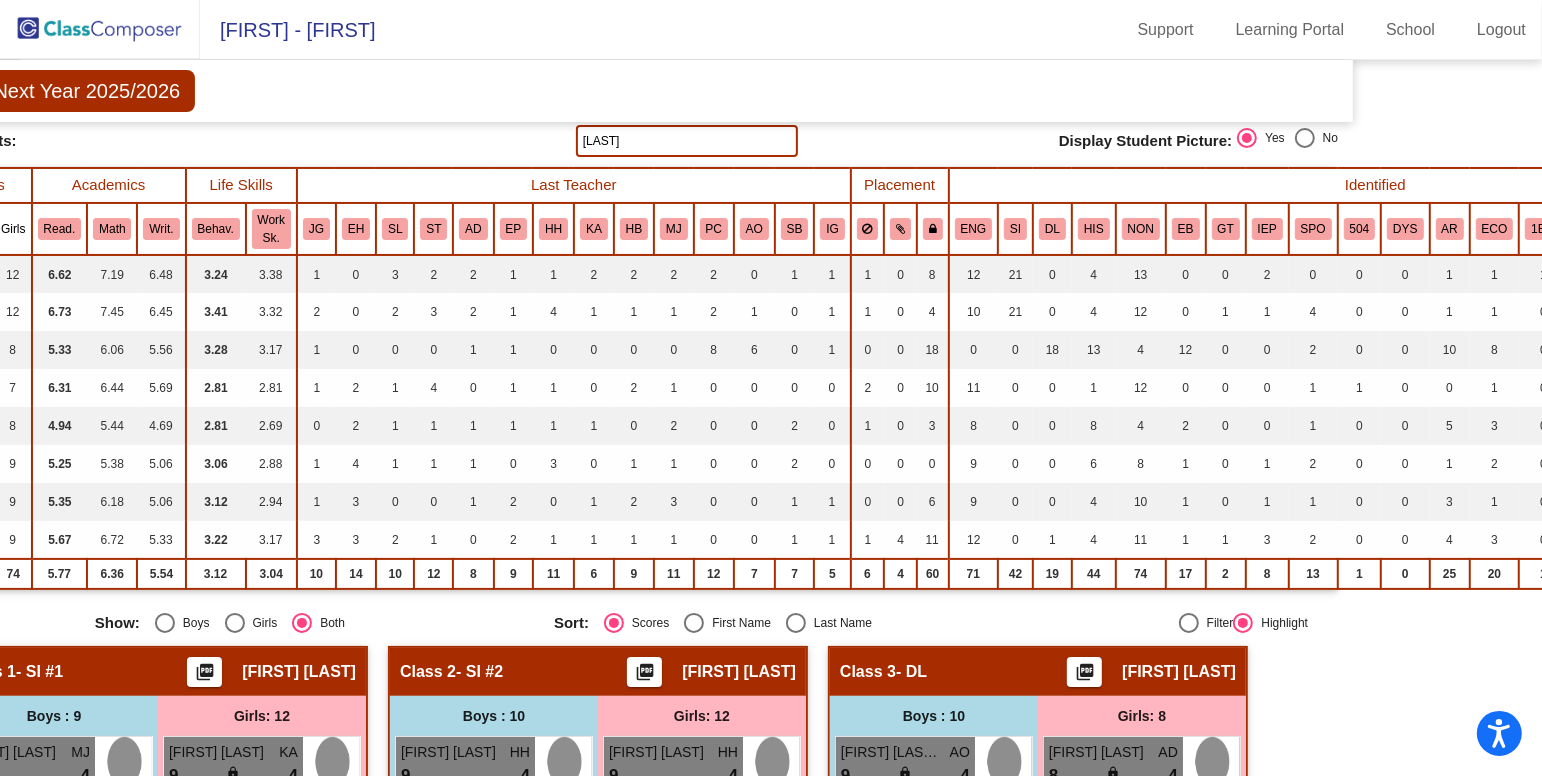 click on "picture_as_pdf [FIRST] [LAST] Student Id  (Recommended)   Boy   Girl   Non Binary Add Close  Boys : [NUMBER]  [FIRST] [LAST] MJ [NUMBER] lock do_not_disturb_alt [NUMBER] ENG SI HIS [FIRST] [LAST] PC [NUMBER] lock do_not_disturb_alt [NUMBER] SI NON [FIRST] [LAST] SB [NUMBER] lock do_not_disturb_alt [NUMBER] SI HIS [FIRST] [LAST] SL [NUMBER] lock do_not_disturb_alt [NUMBER] ENG SI NON [FIRST] [LAST] HB [NUMBER] lock do_not_disturb_alt [NUMBER] ENG SI NON [FIRST] [LAST] EP [NUMBER] lock do_not_disturb_alt [NUMBER] SI [FIRST] [LAST] MJ [NUMBER] lock do_not_disturb_alt [NUMBER] ENG SI NON [FIRST] [LAST] HH [NUMBER] lock do_not_disturb_alt [NUMBER] SI HIS IEP [FIRST] [LAST] ST [NUMBER] lock do_not_disturb_alt [NUMBER] ENG SI IEP AR ECO [NUMBER]BM T[NUMBER]R Girls: [NUMBER] [FIRST] [LAST] KA [NUMBER] lock do_not_disturb_alt [NUMBER] ENG SI NON [FIRST] [LAST] SL [NUMBER] lock do_not_disturb_alt [NUMBER] ENG SI NON [FIRST] [LAST] AD [NUMBER] lock do_not_disturb_alt" 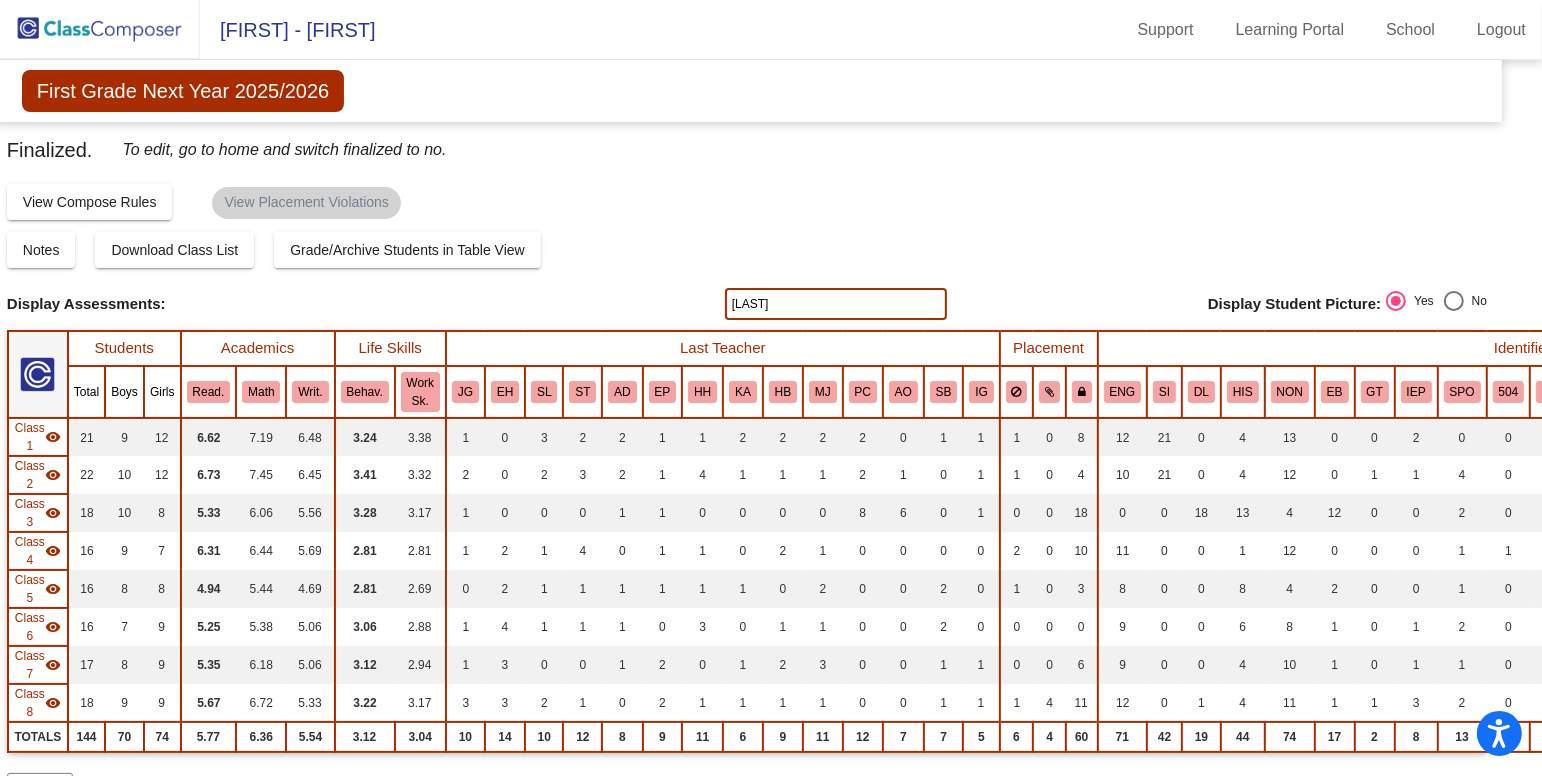 scroll, scrollTop: 0, scrollLeft: 0, axis: both 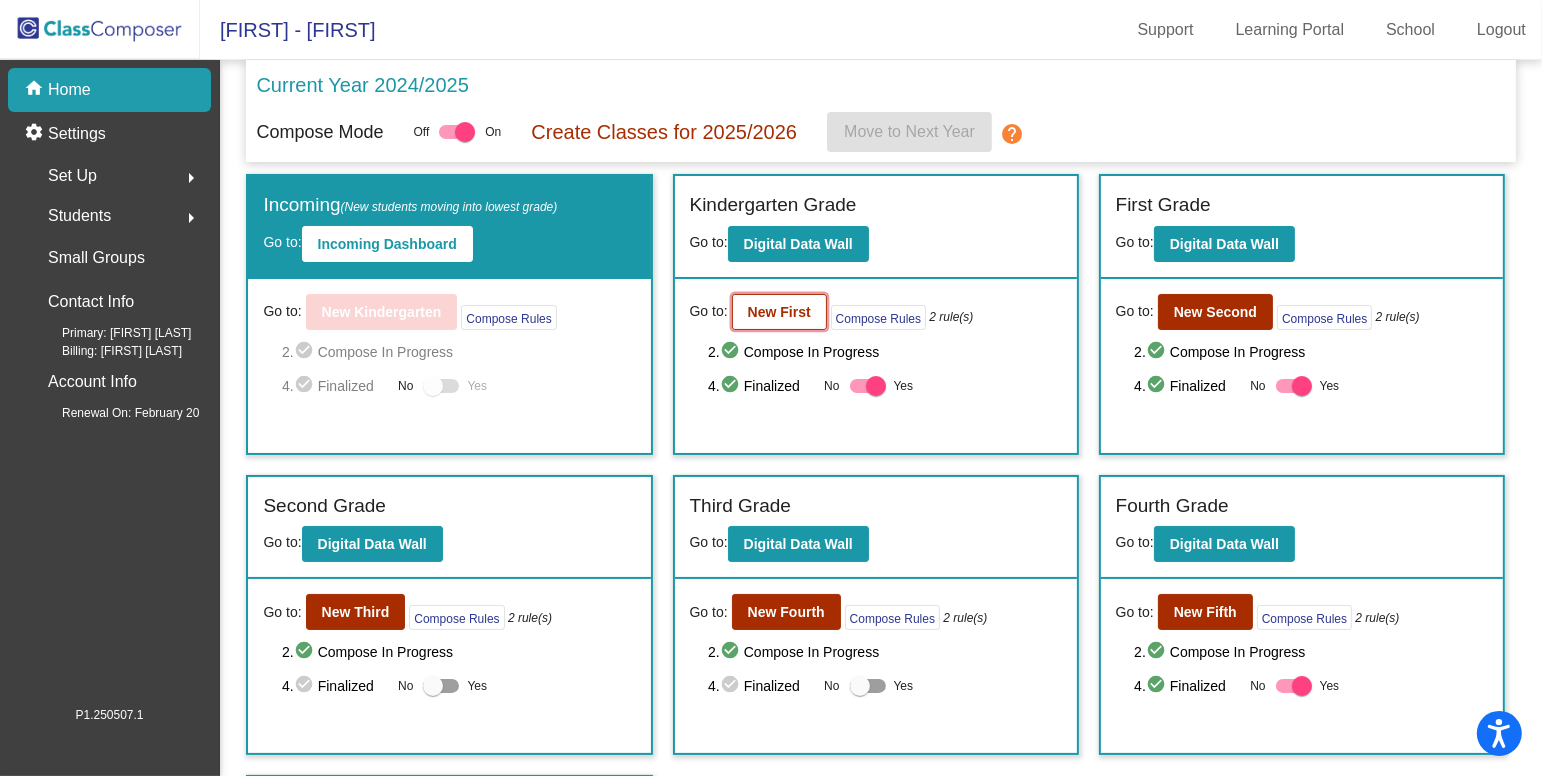 click on "New First" 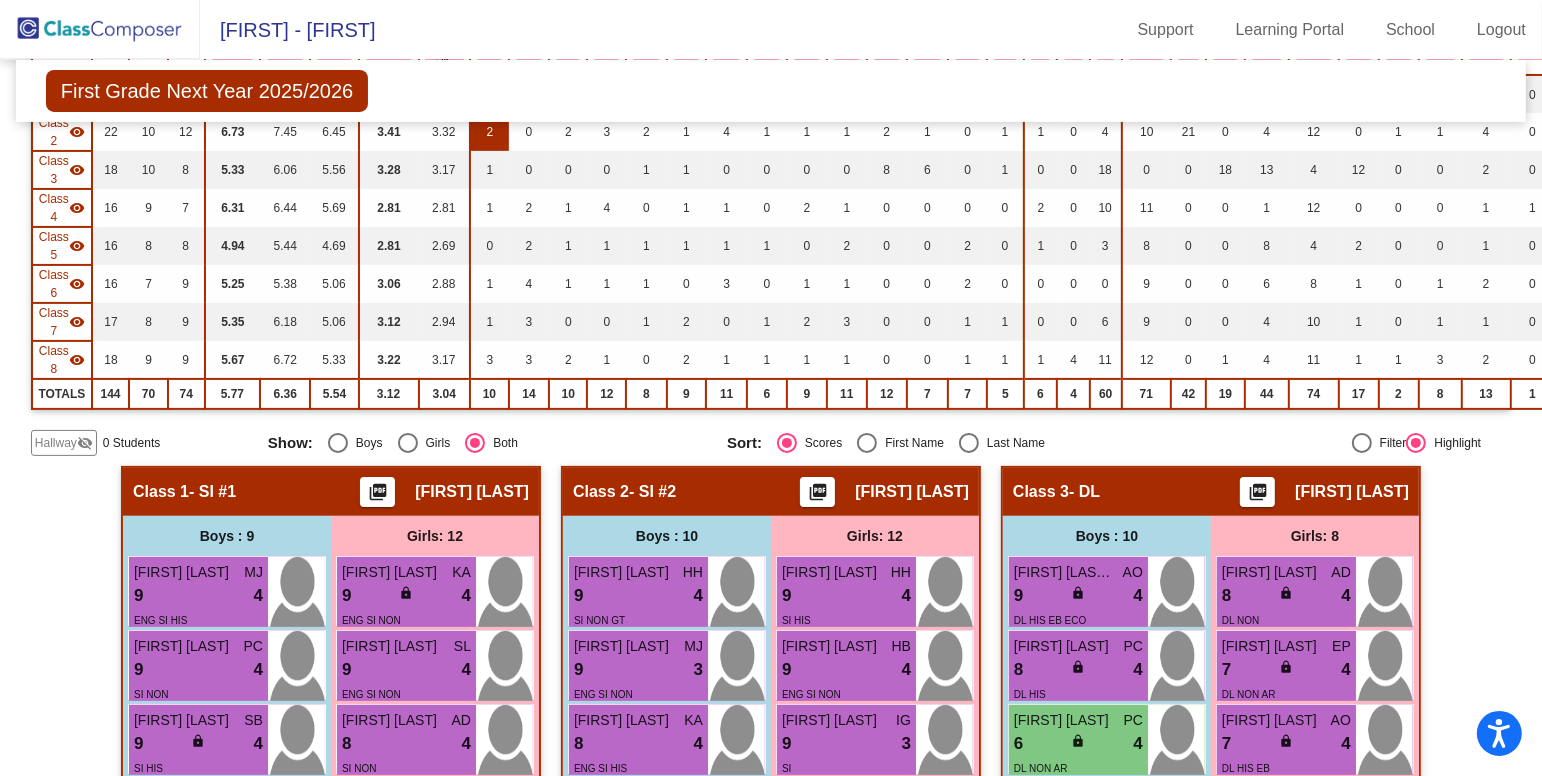 scroll, scrollTop: 375, scrollLeft: 0, axis: vertical 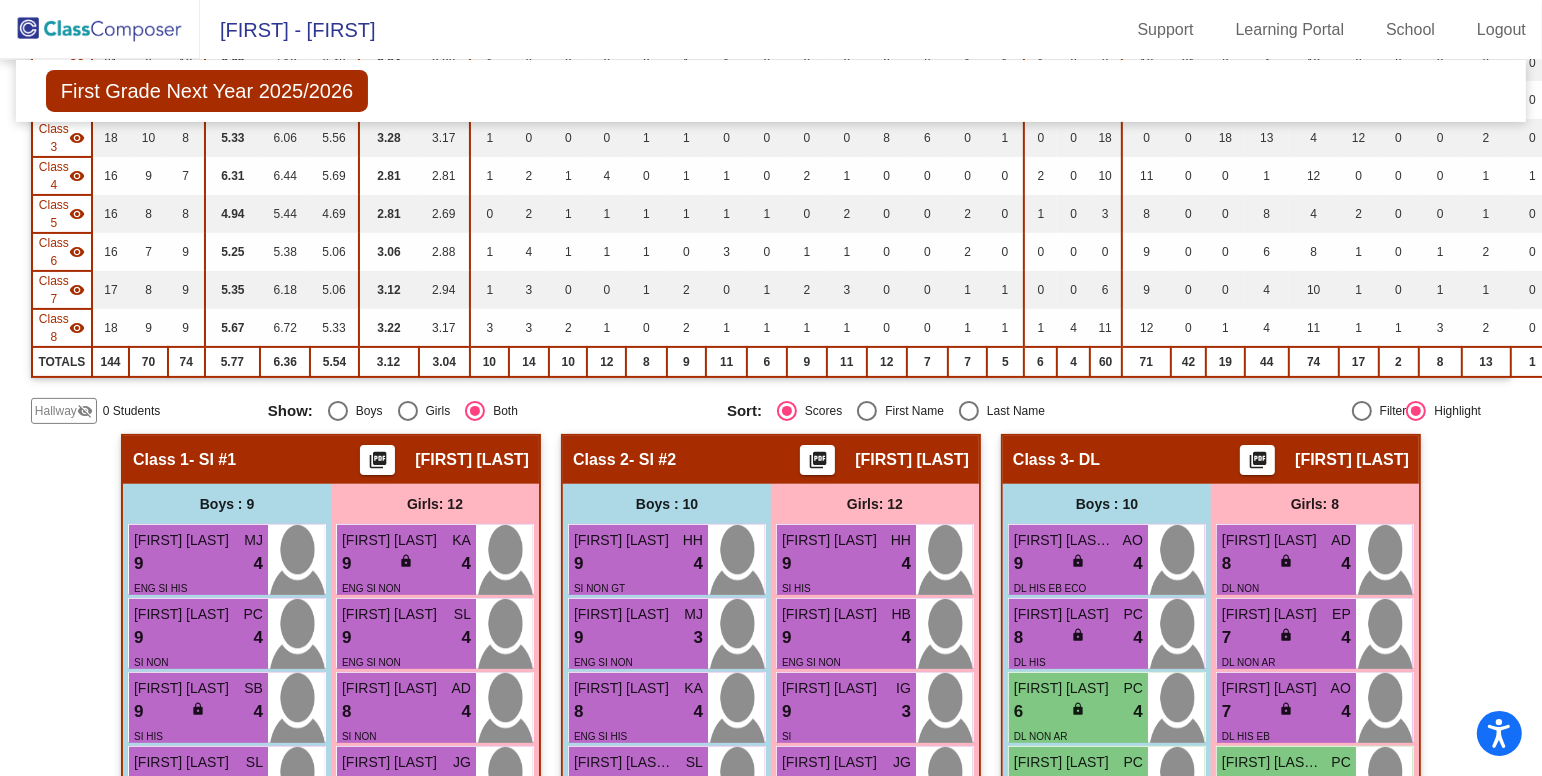 click on "Hallway" 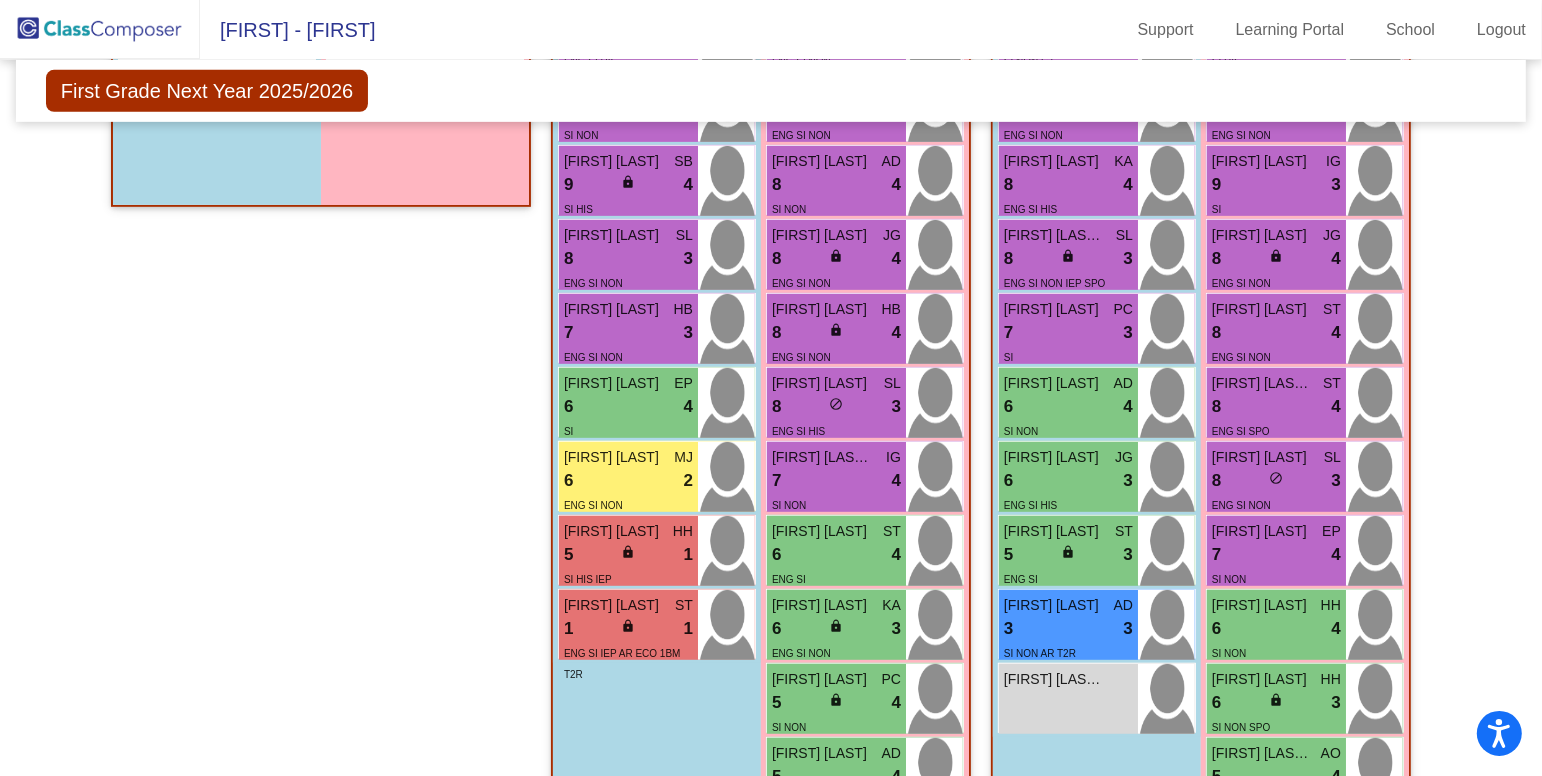 scroll, scrollTop: 1007, scrollLeft: 0, axis: vertical 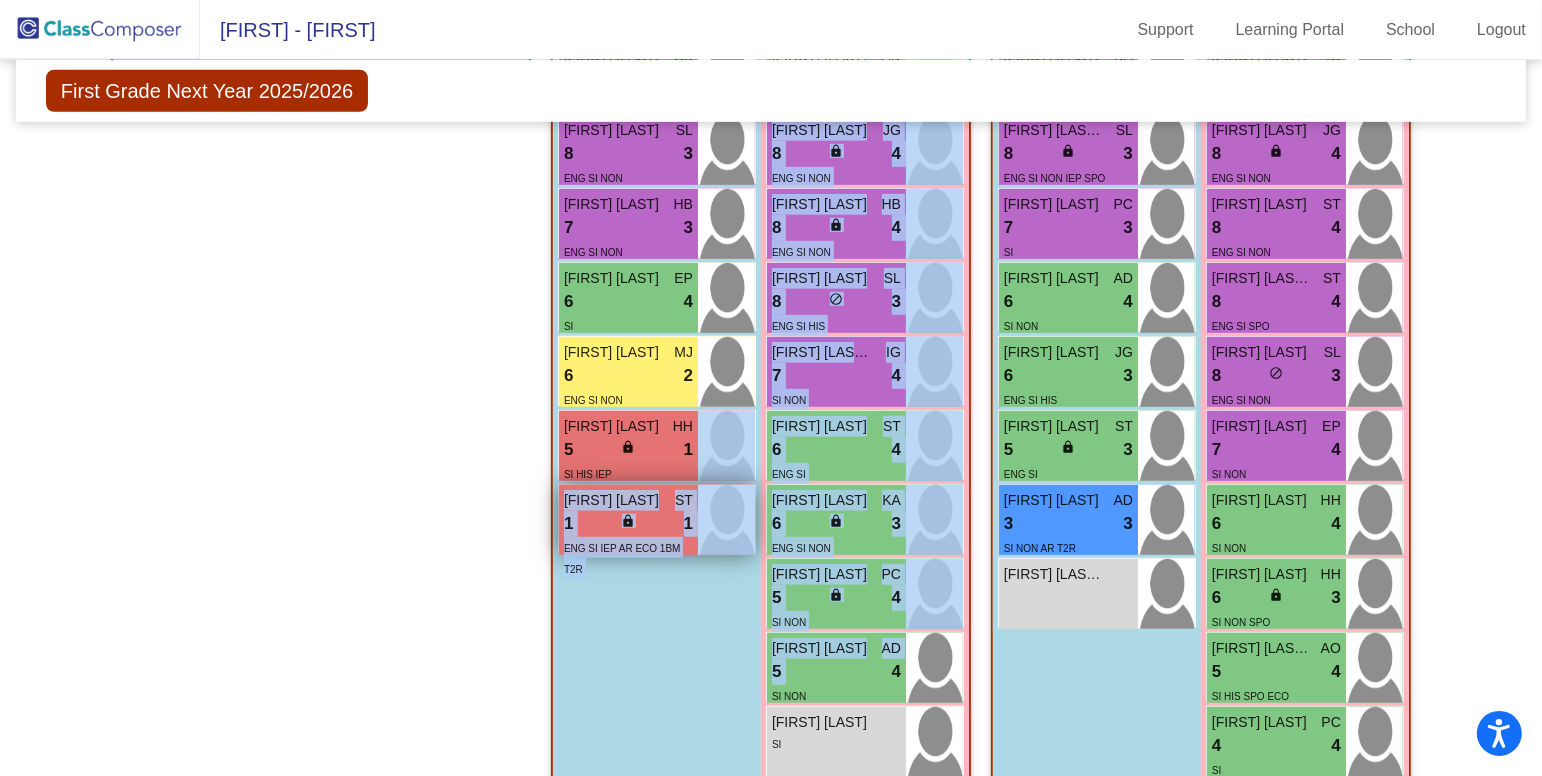 drag, startPoint x: 837, startPoint y: 653, endPoint x: 637, endPoint y: 477, distance: 266.4132 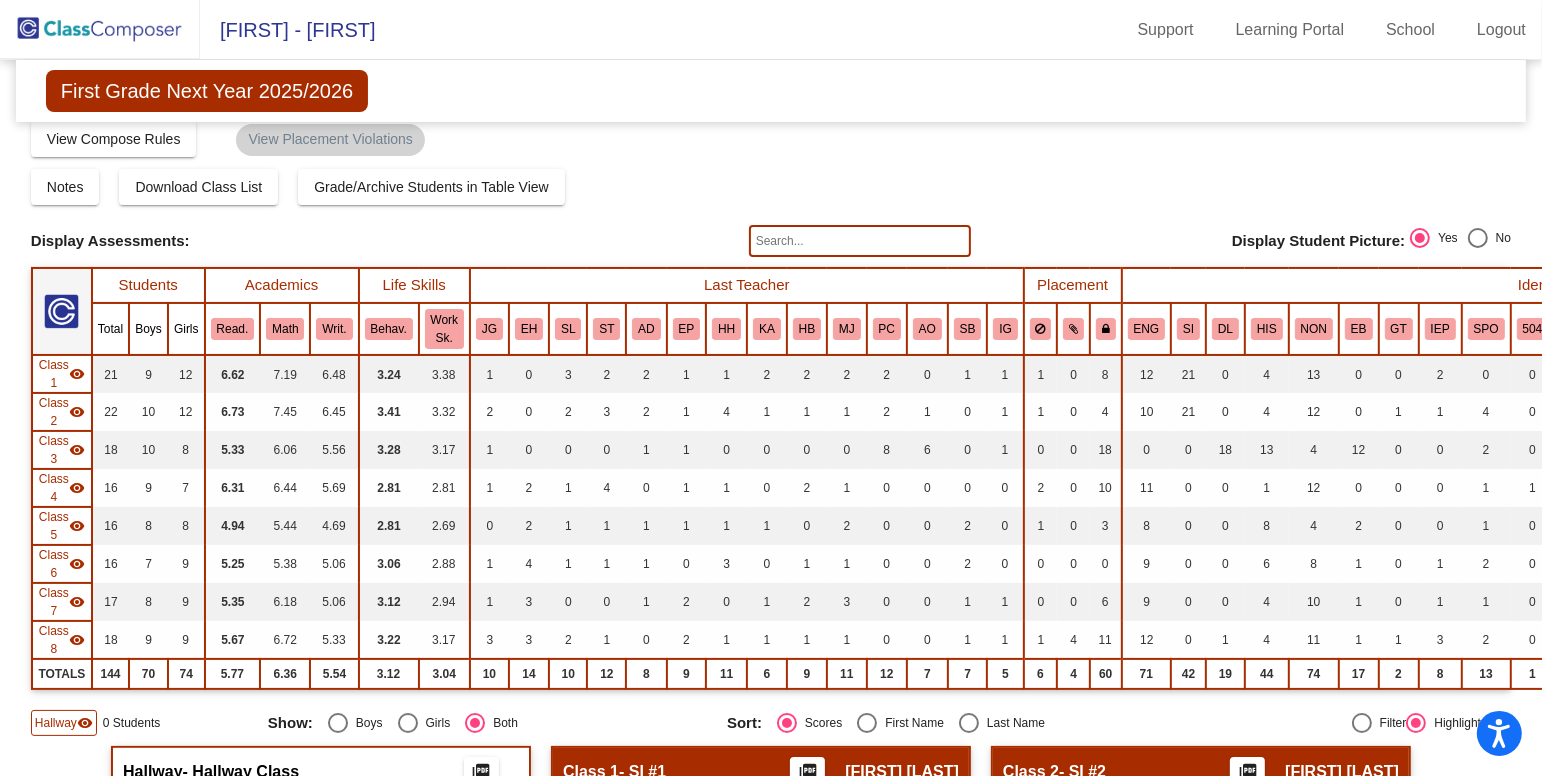 scroll, scrollTop: 0, scrollLeft: 0, axis: both 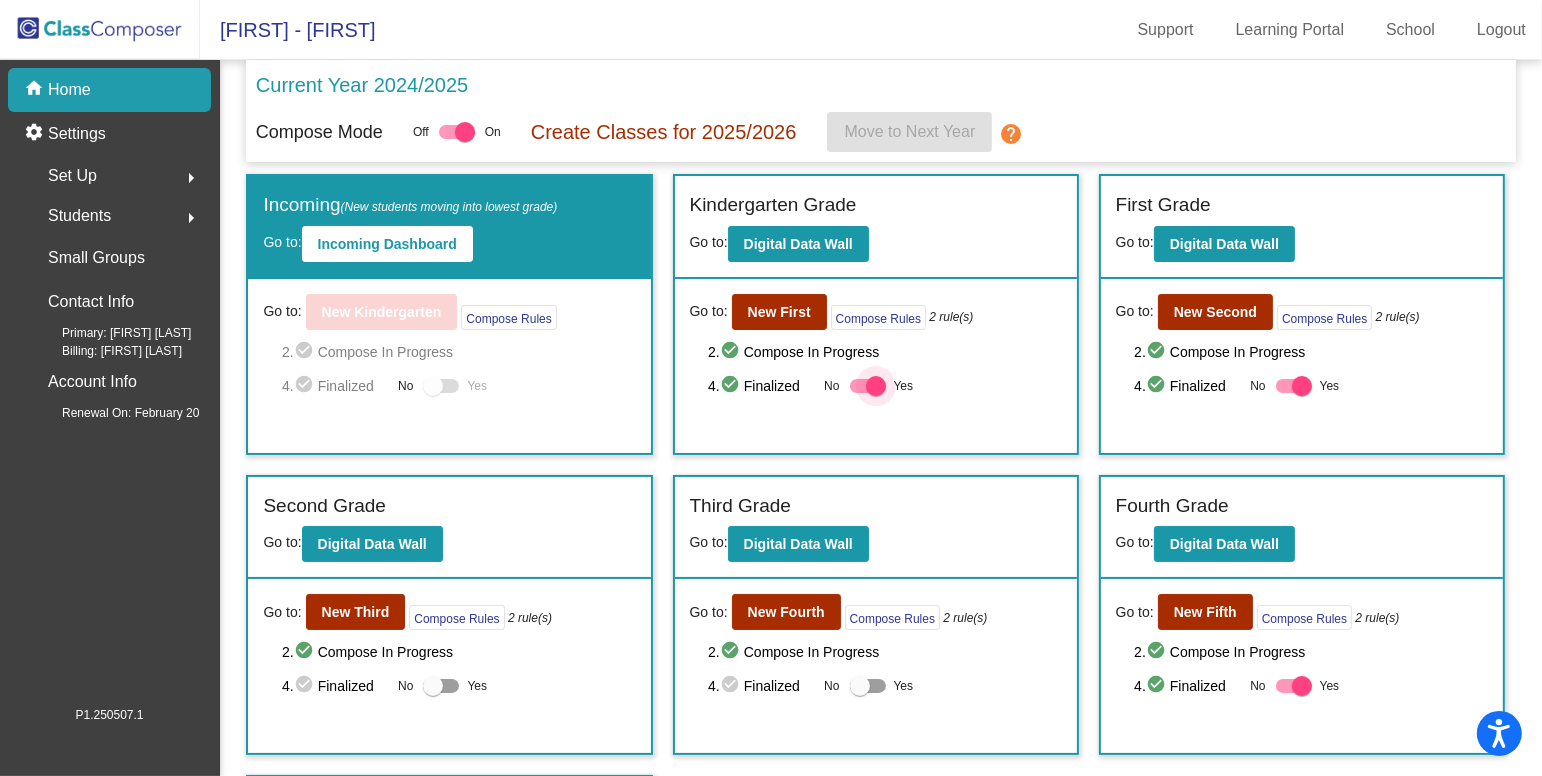 click at bounding box center (868, 386) 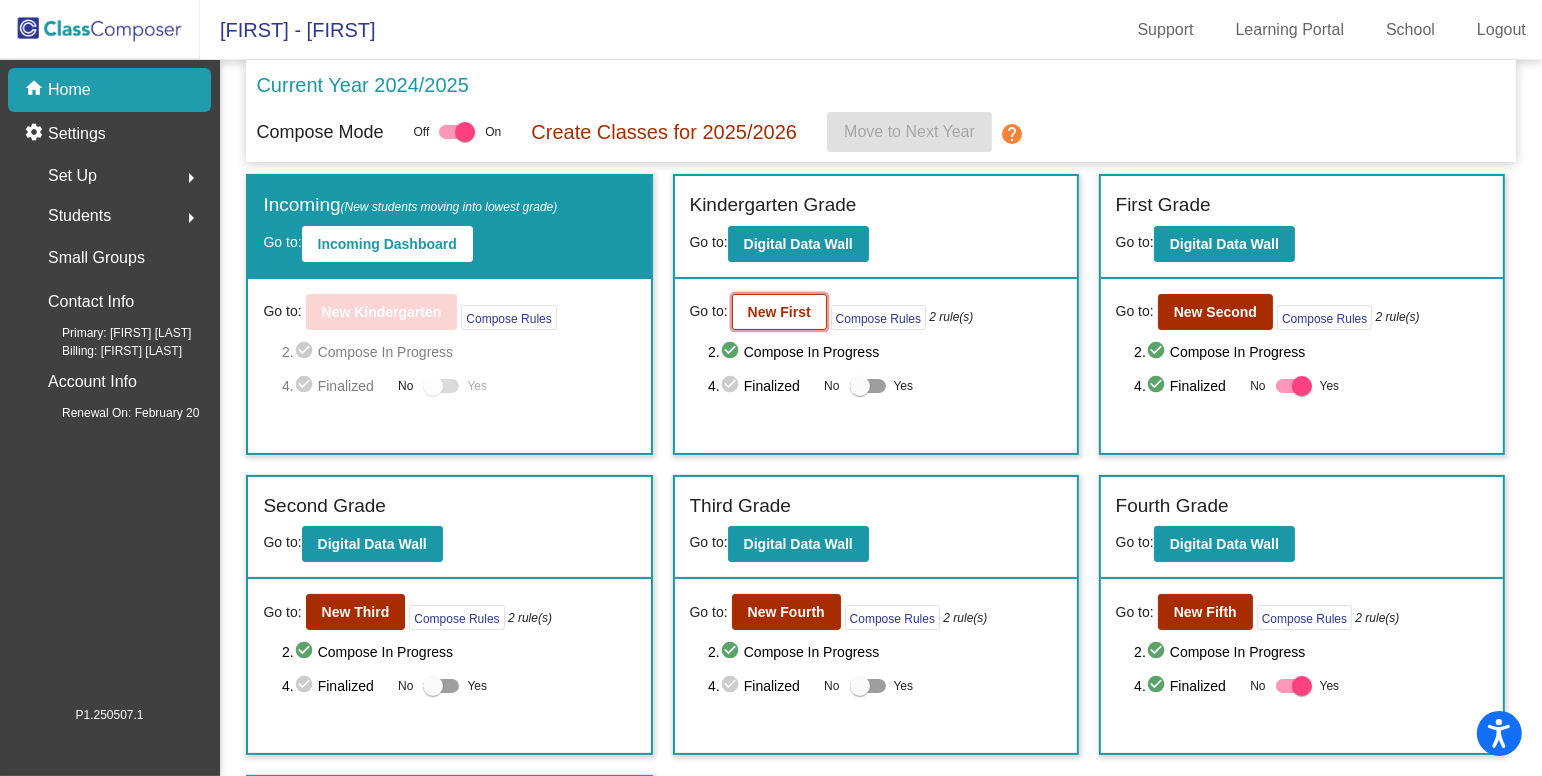 click on "New First" 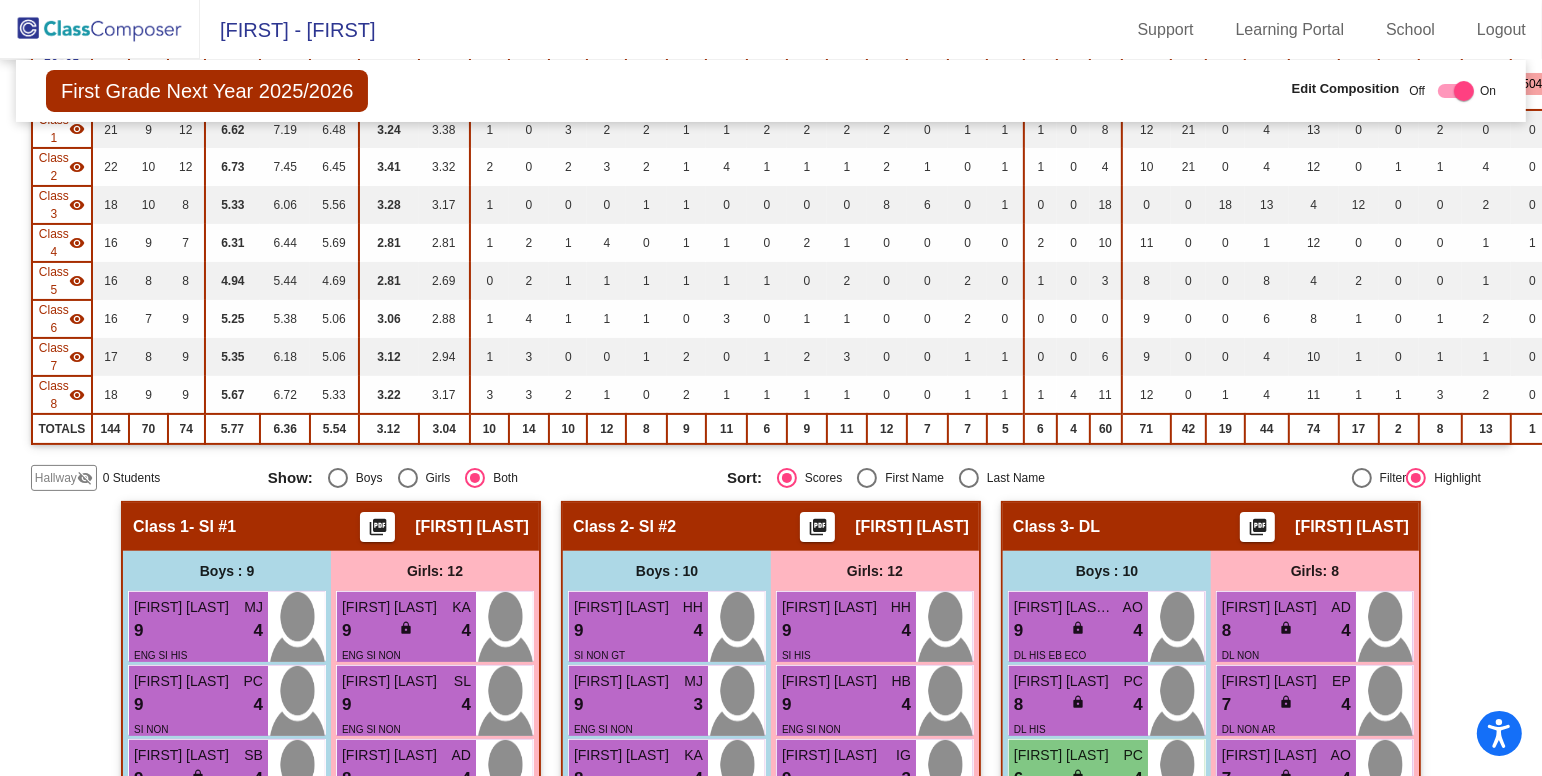 scroll, scrollTop: 0, scrollLeft: 0, axis: both 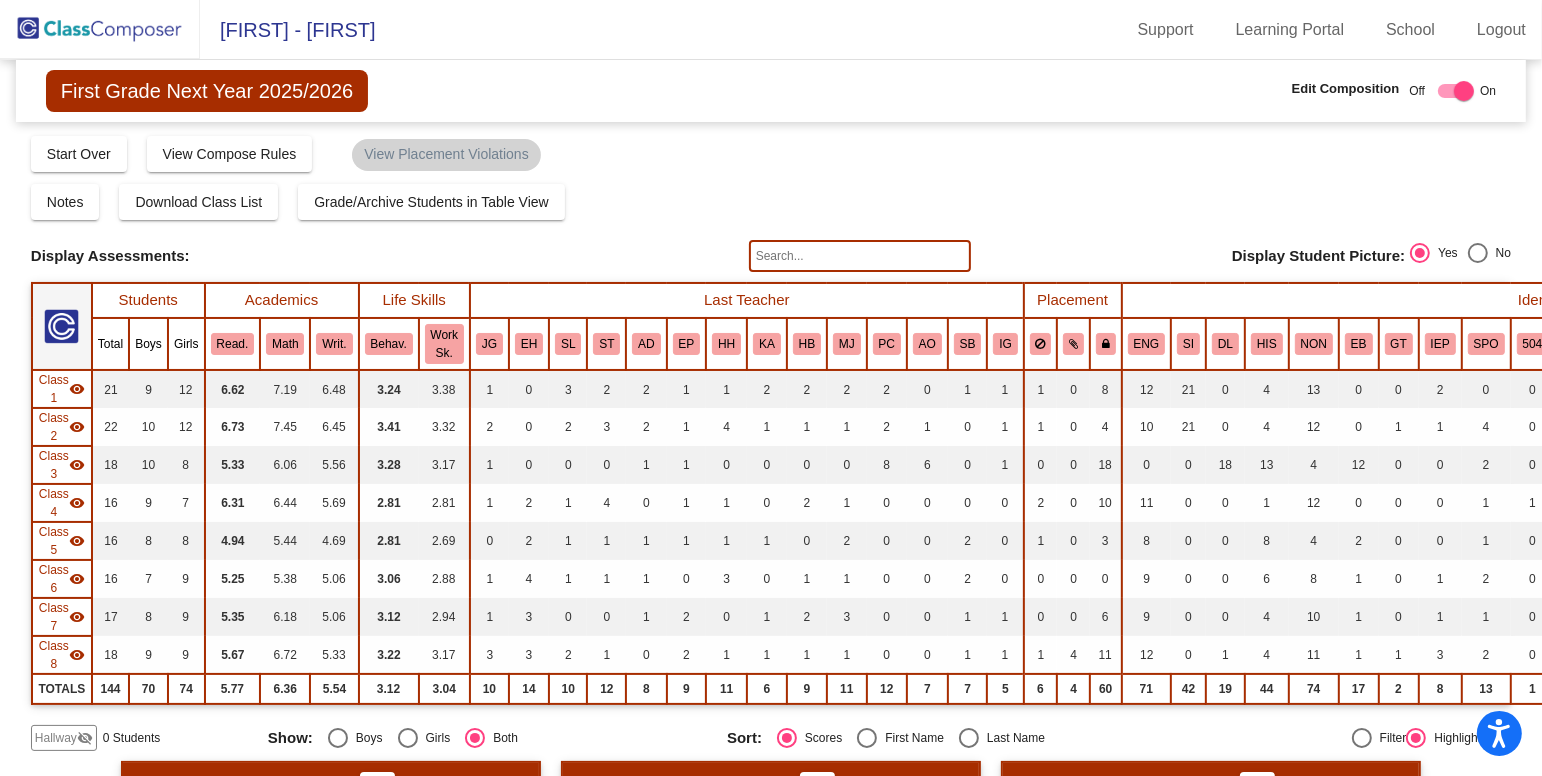 click on "Hallway" 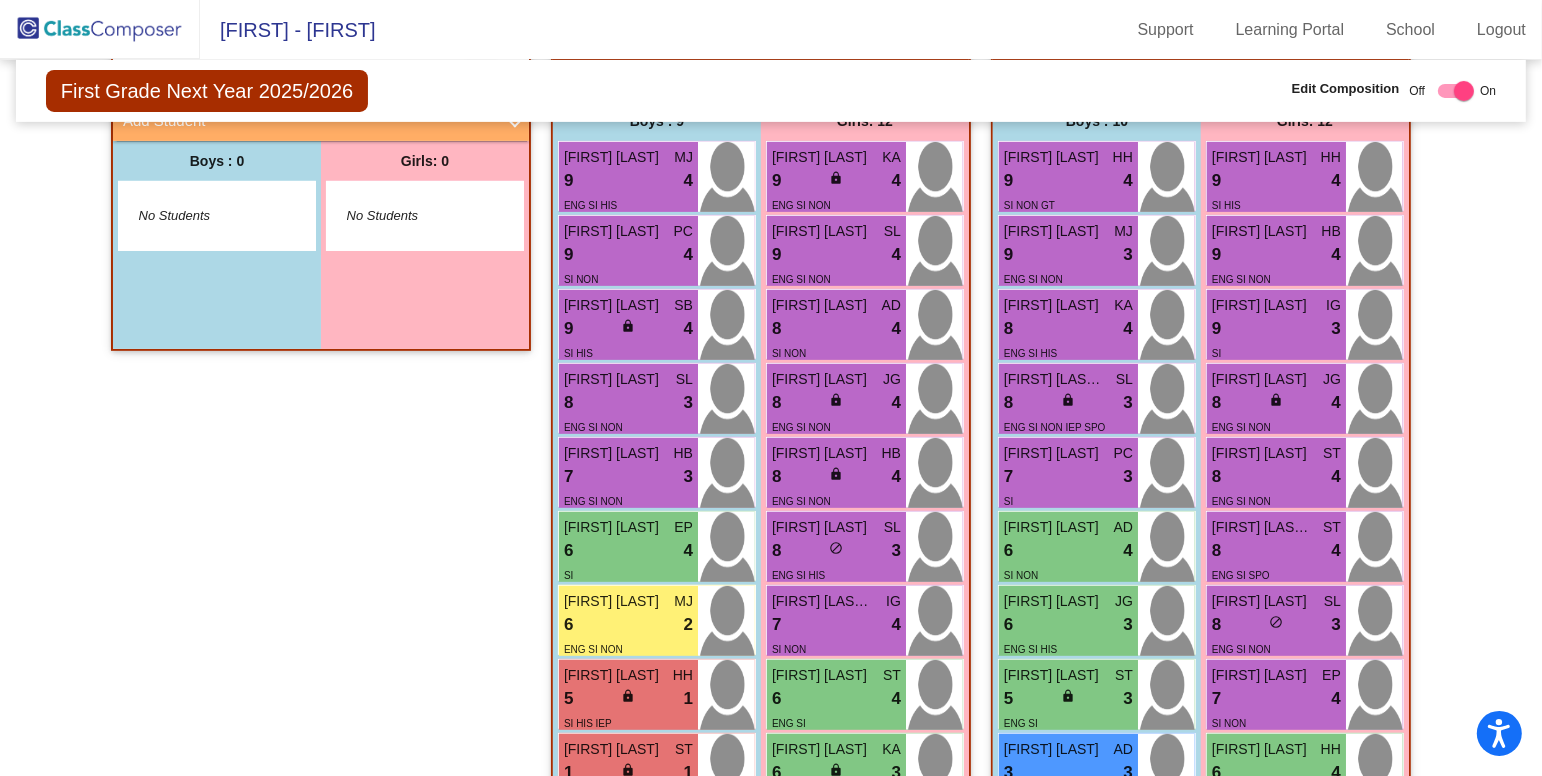 scroll, scrollTop: 908, scrollLeft: 0, axis: vertical 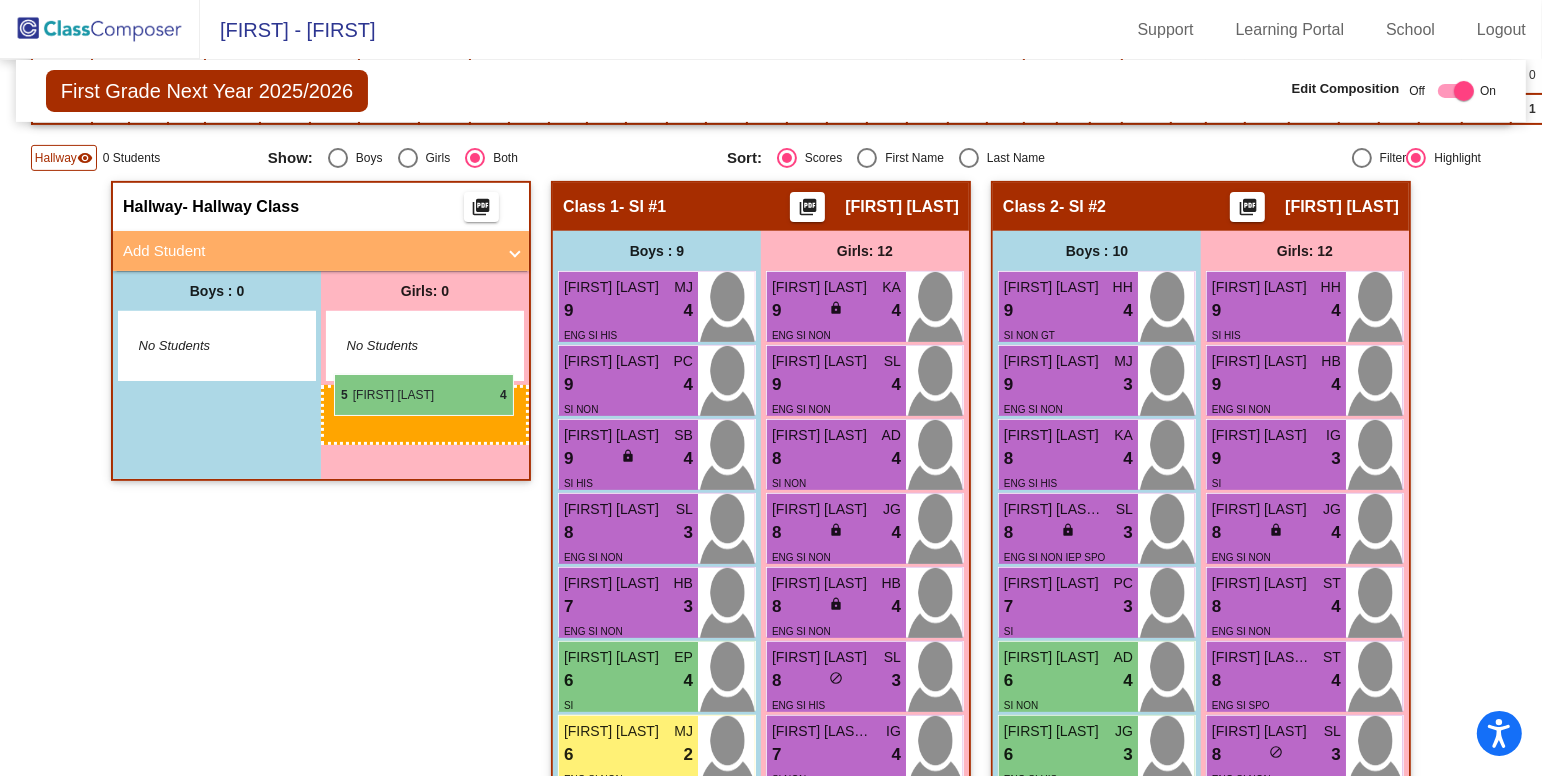 drag, startPoint x: 819, startPoint y: 709, endPoint x: 334, endPoint y: 374, distance: 589.4489 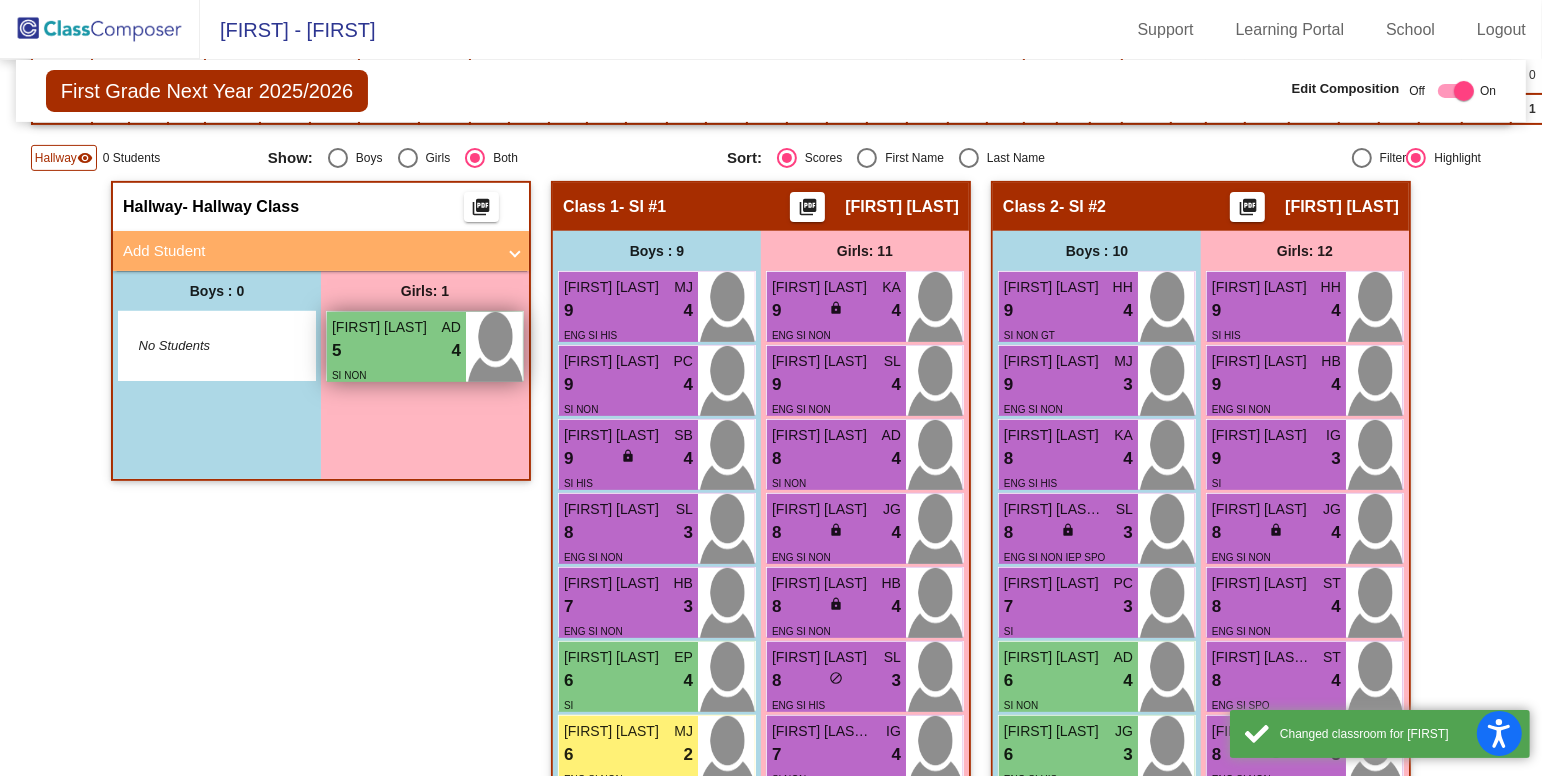 click on "5 lock do_not_disturb_alt 4" at bounding box center [396, 351] 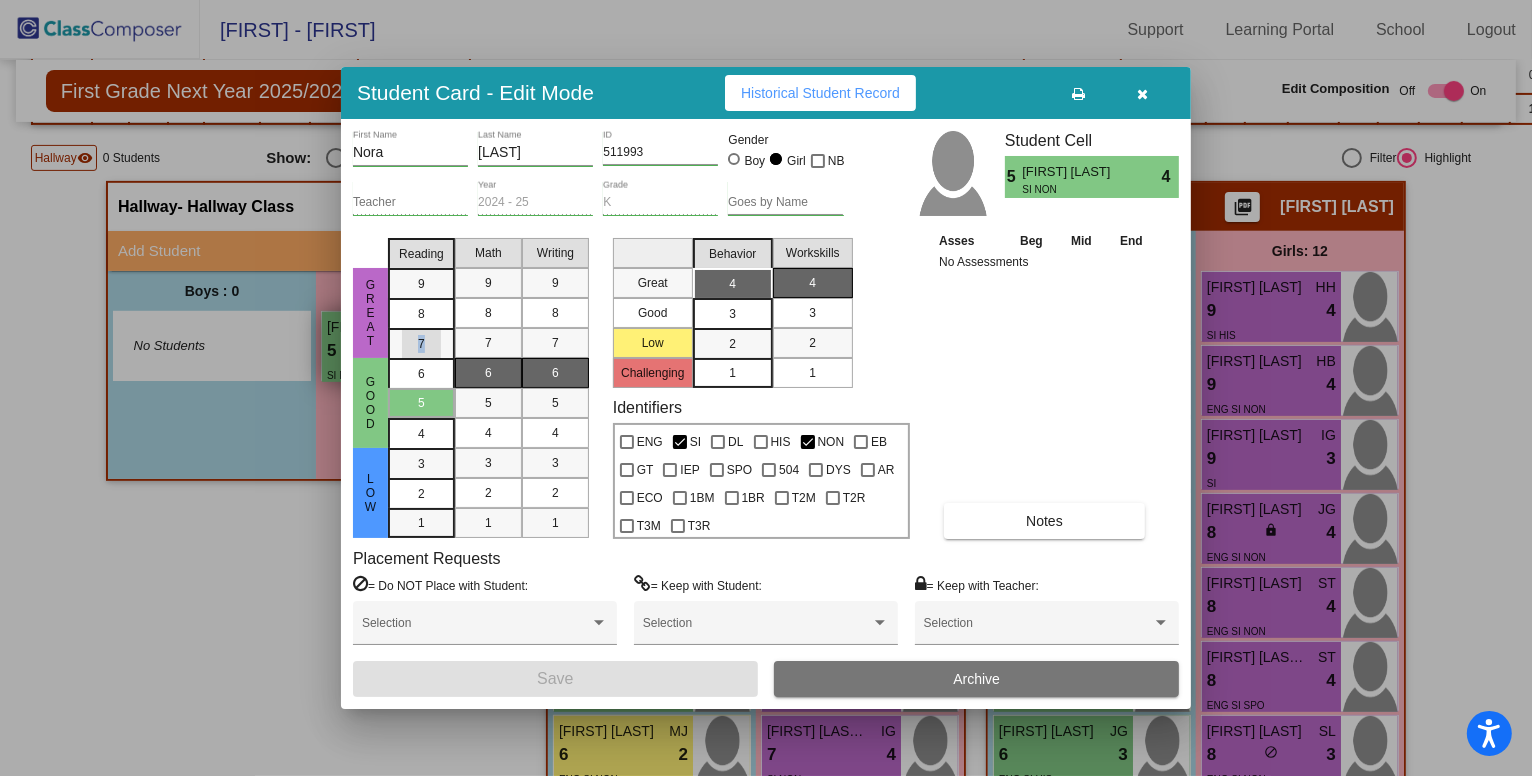 click on "7" at bounding box center [421, 284] 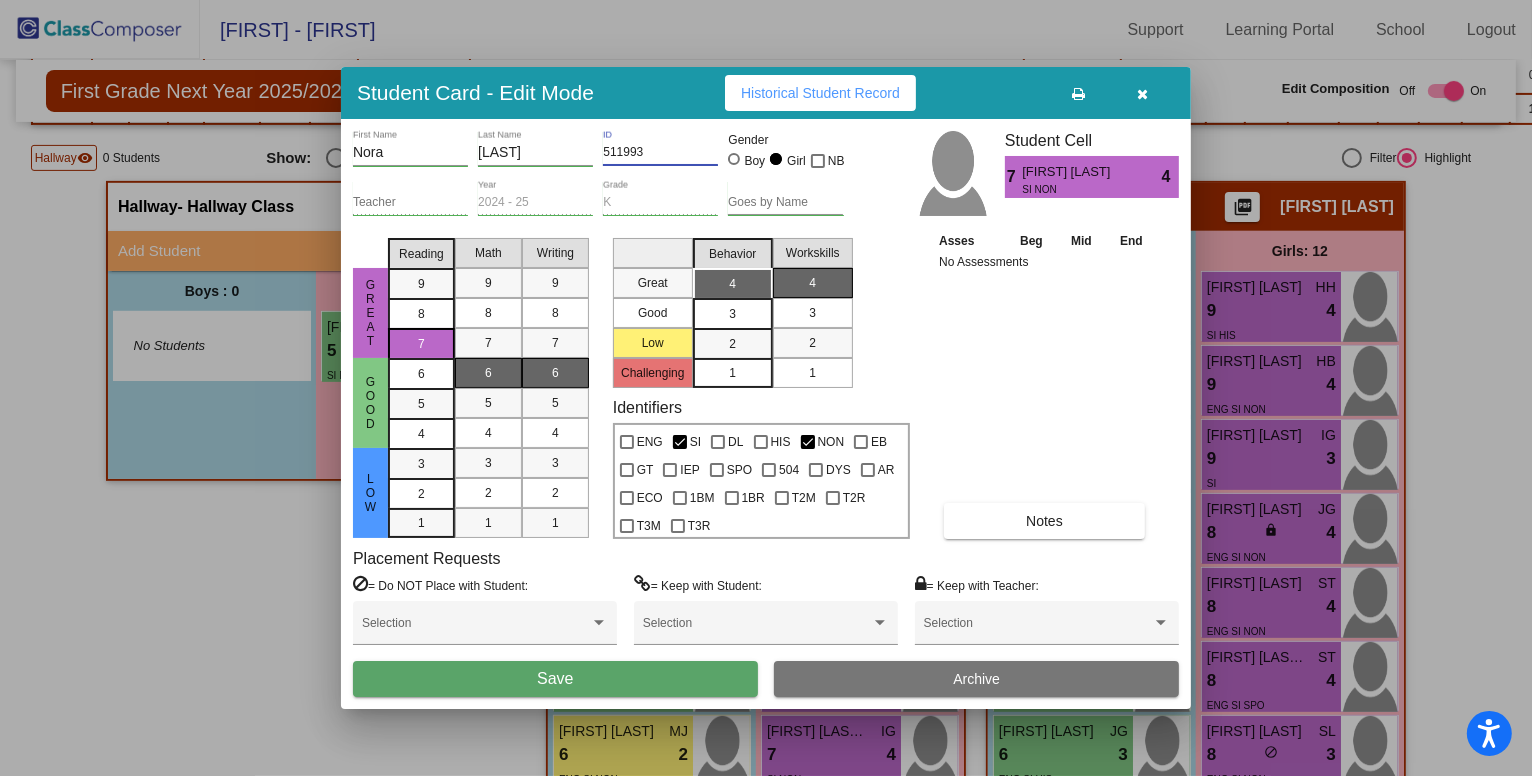 click on "511993" at bounding box center [660, 153] 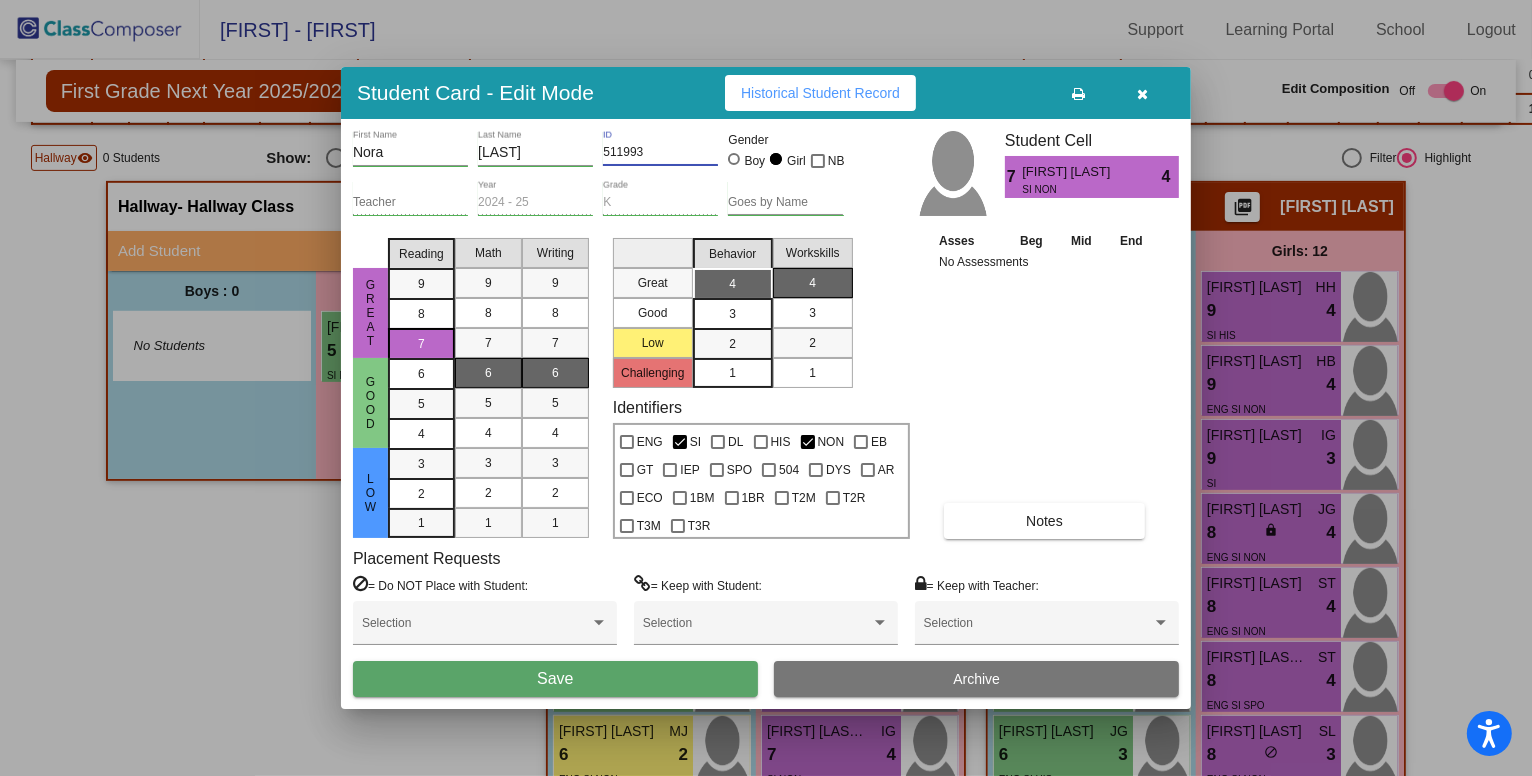click on "511993" at bounding box center [660, 153] 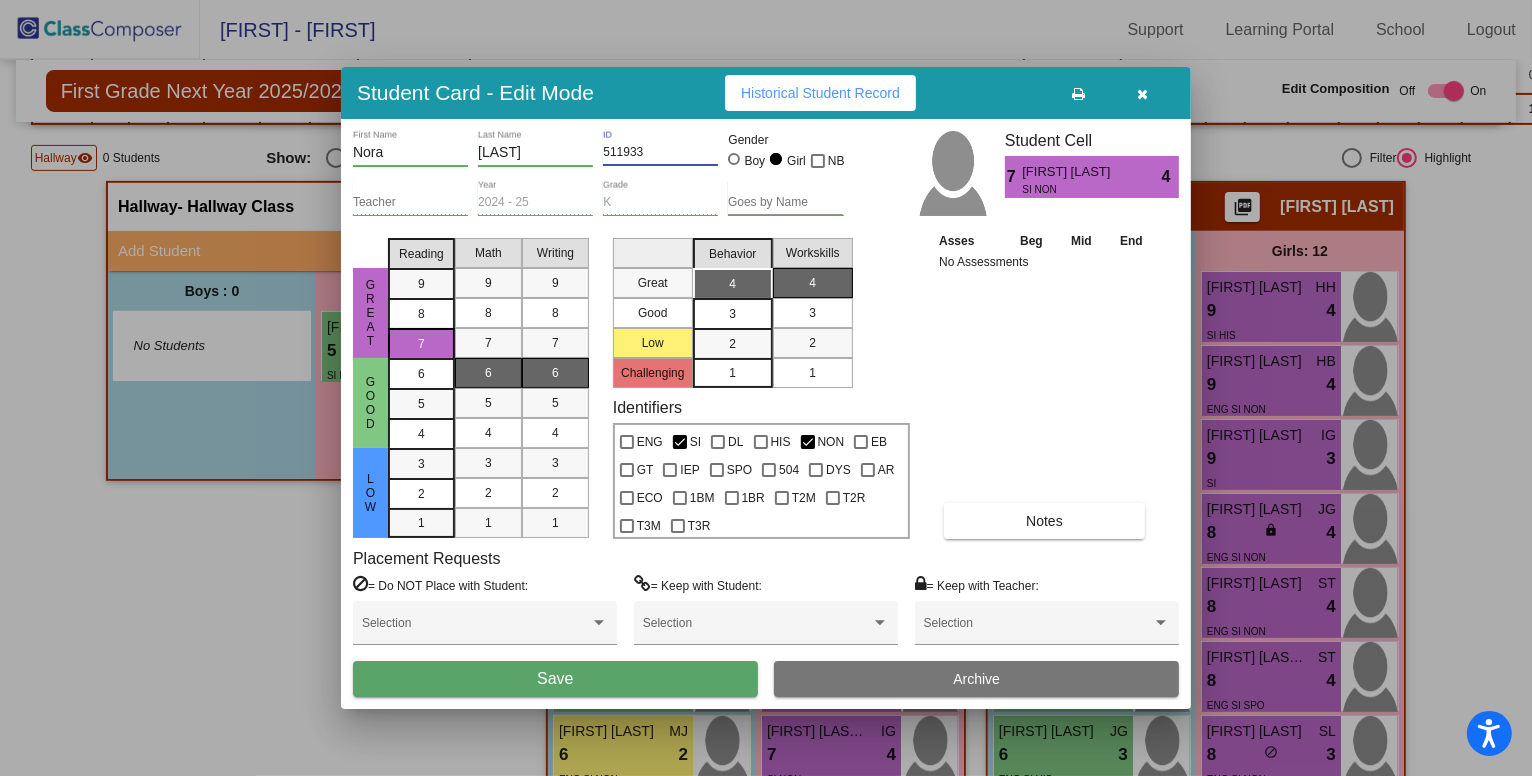 type on "511933" 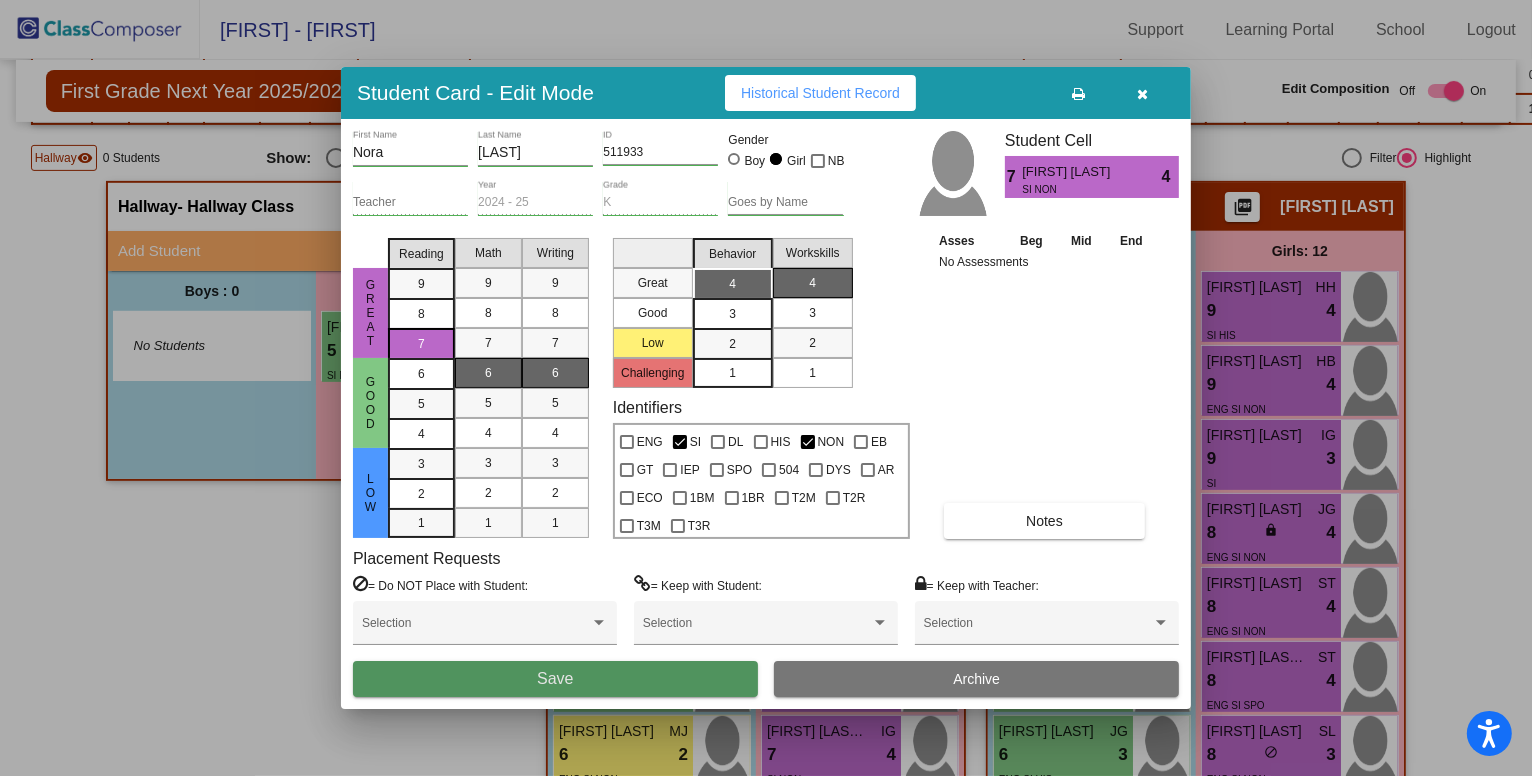 click on "Save" at bounding box center (555, 679) 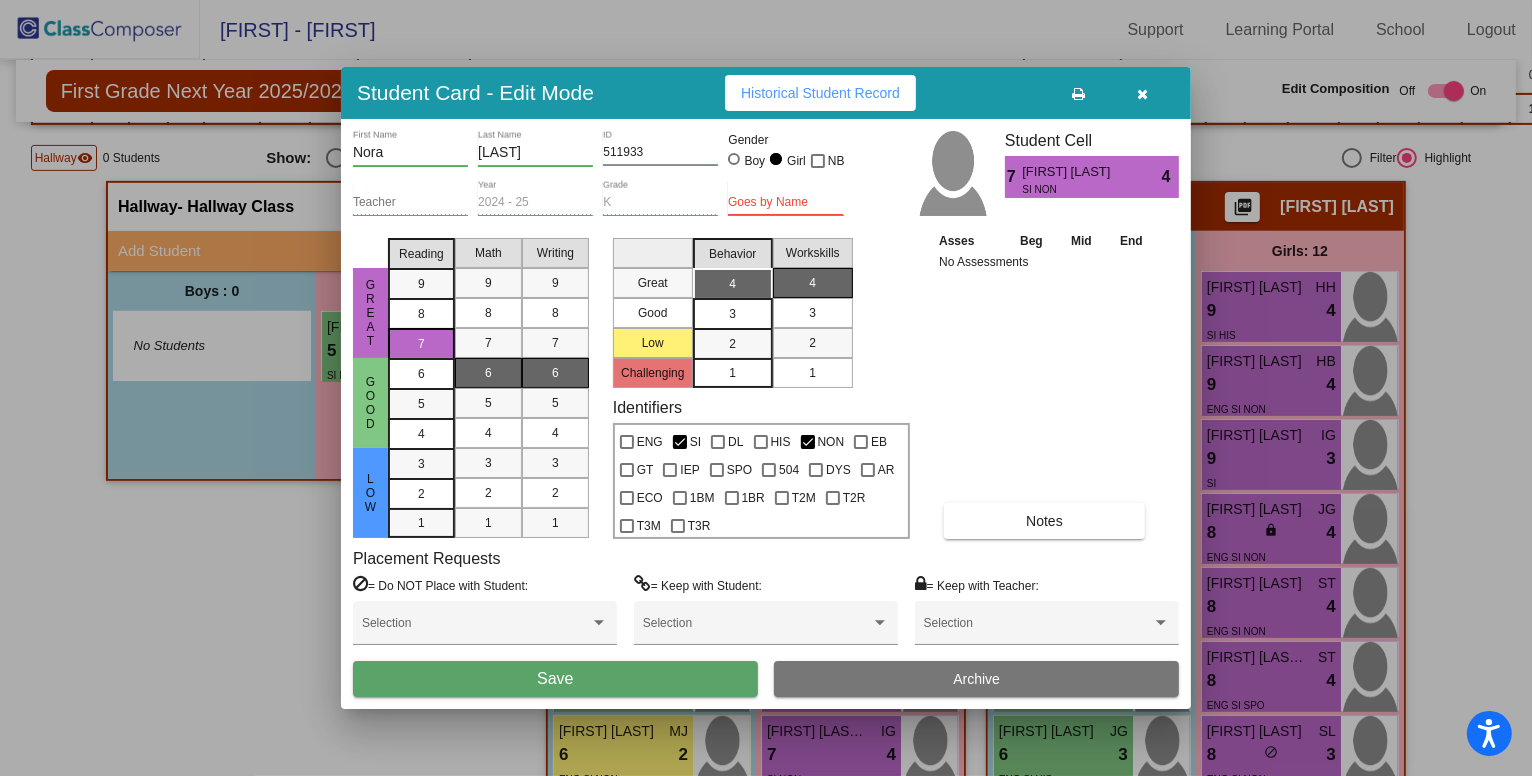 click on "Save" at bounding box center (555, 679) 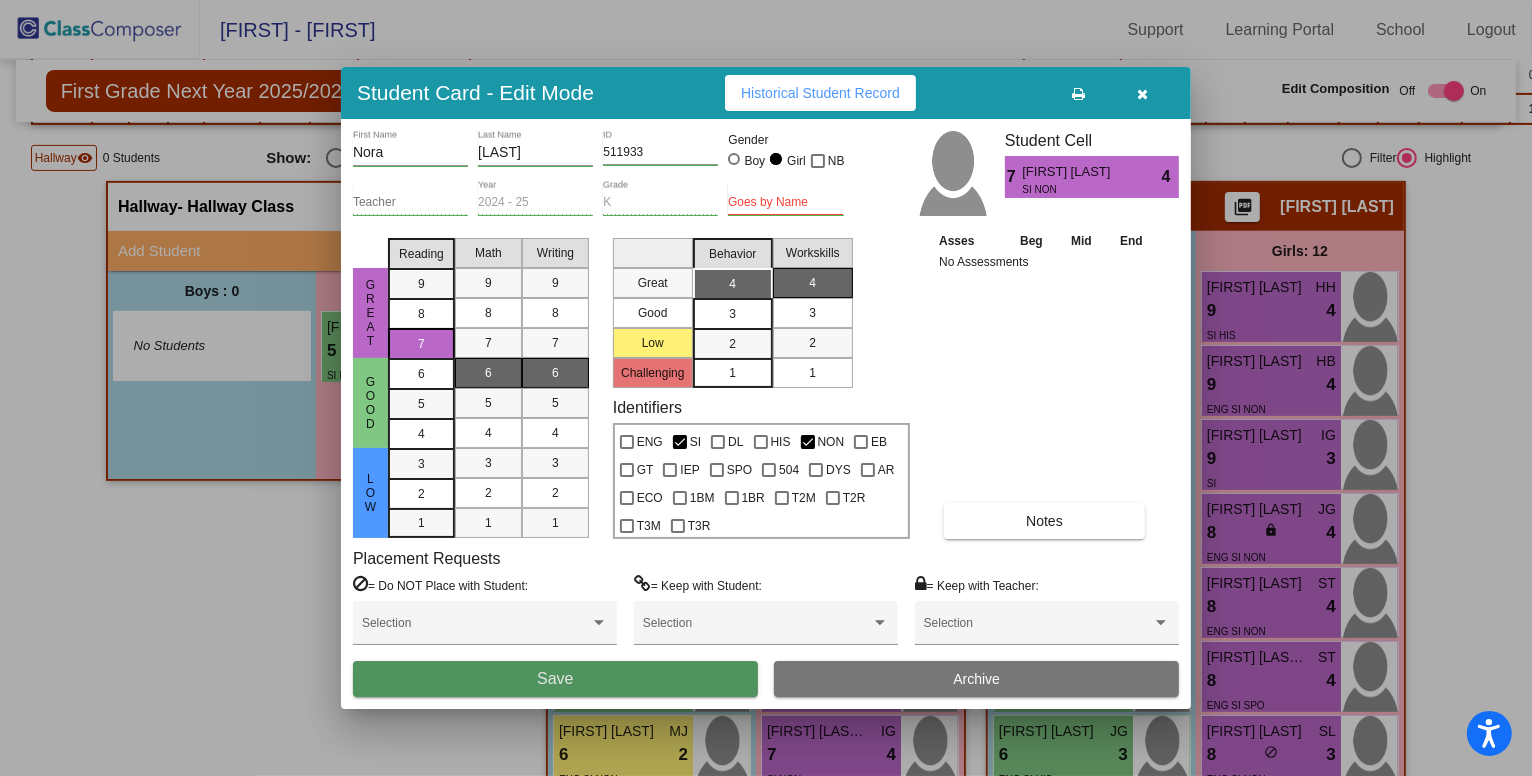 click on "Save" at bounding box center (555, 679) 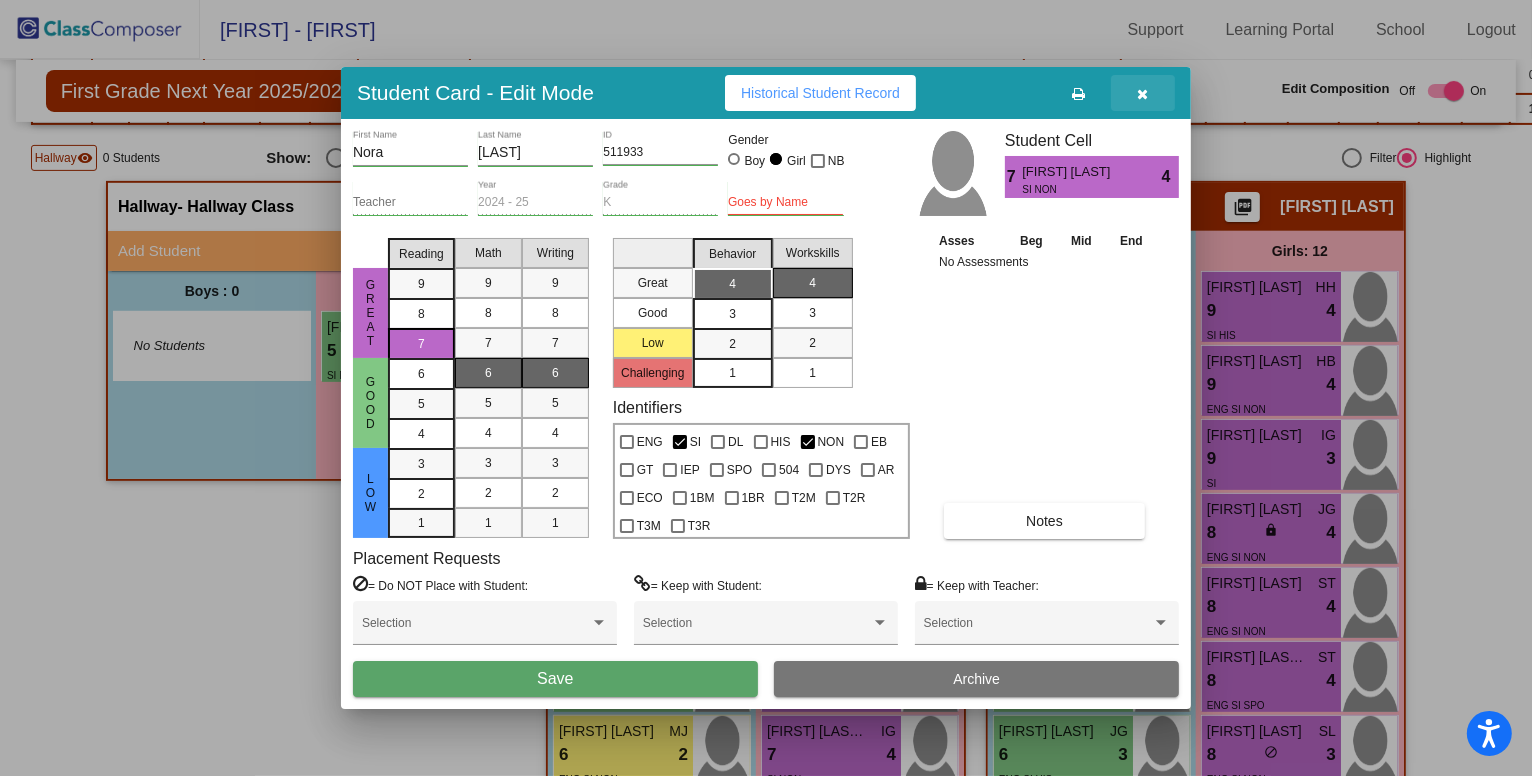 click at bounding box center [1143, 94] 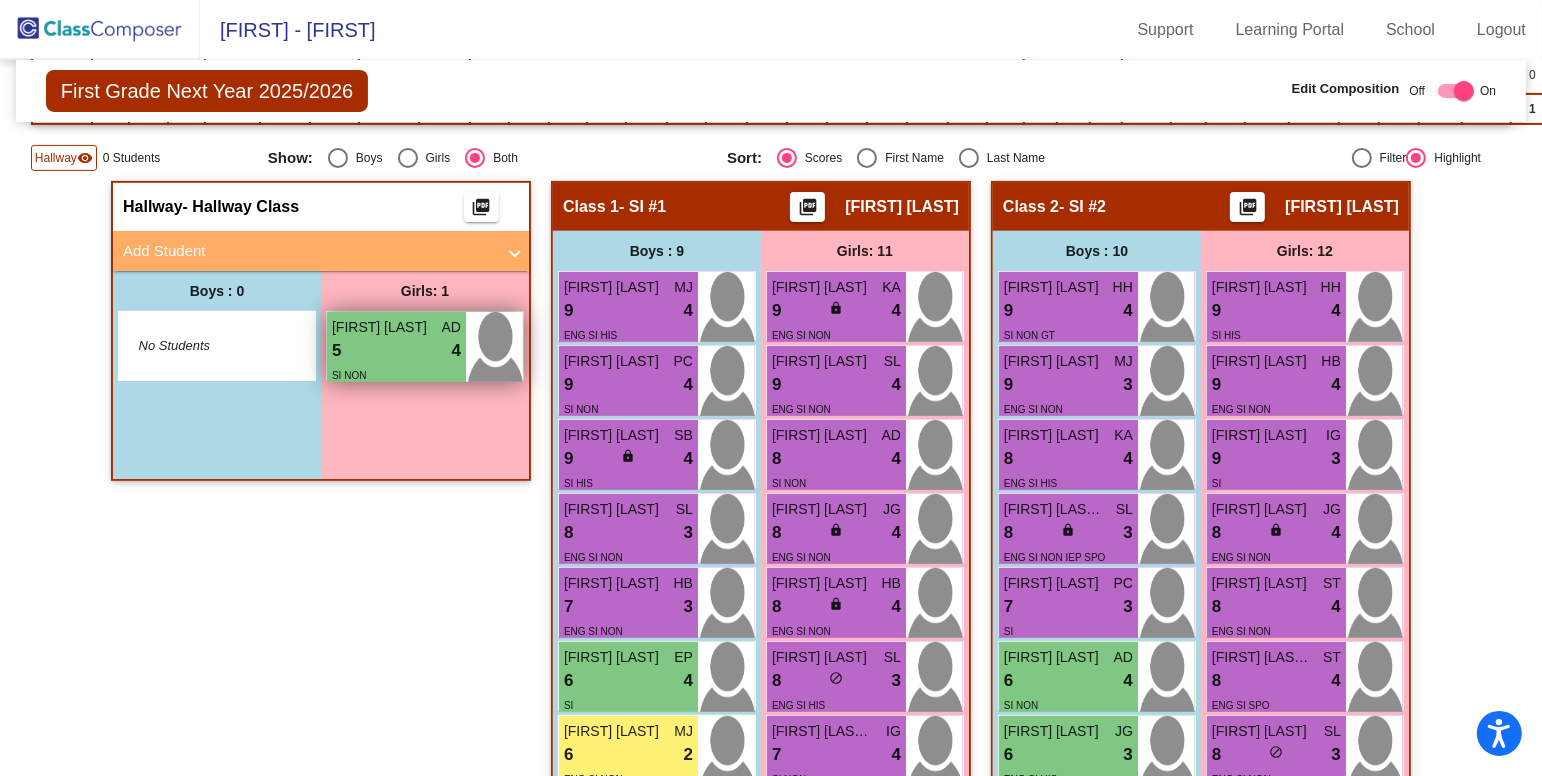 click on "SI NON" at bounding box center [396, 374] 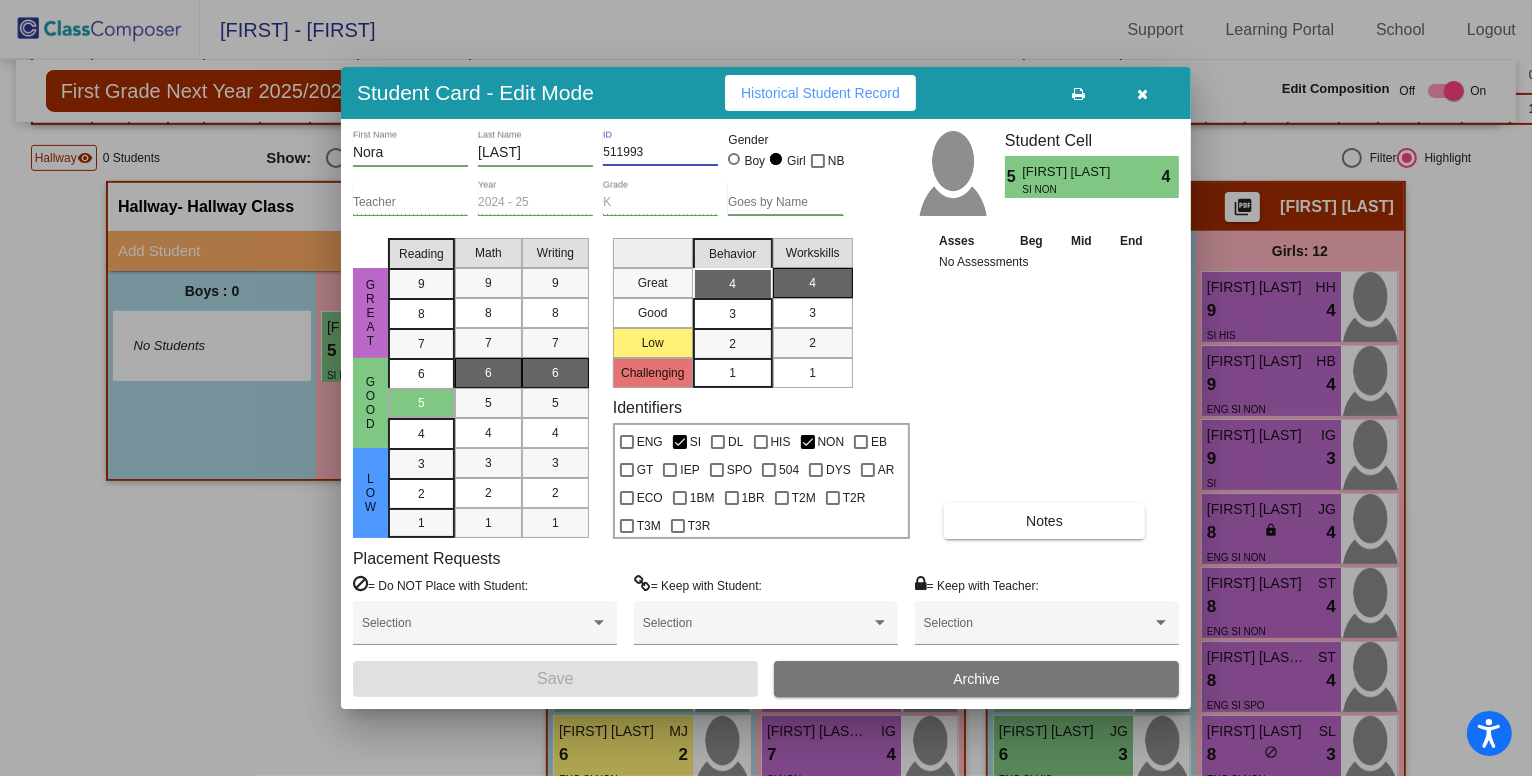 drag, startPoint x: 661, startPoint y: 155, endPoint x: 598, endPoint y: 151, distance: 63.126858 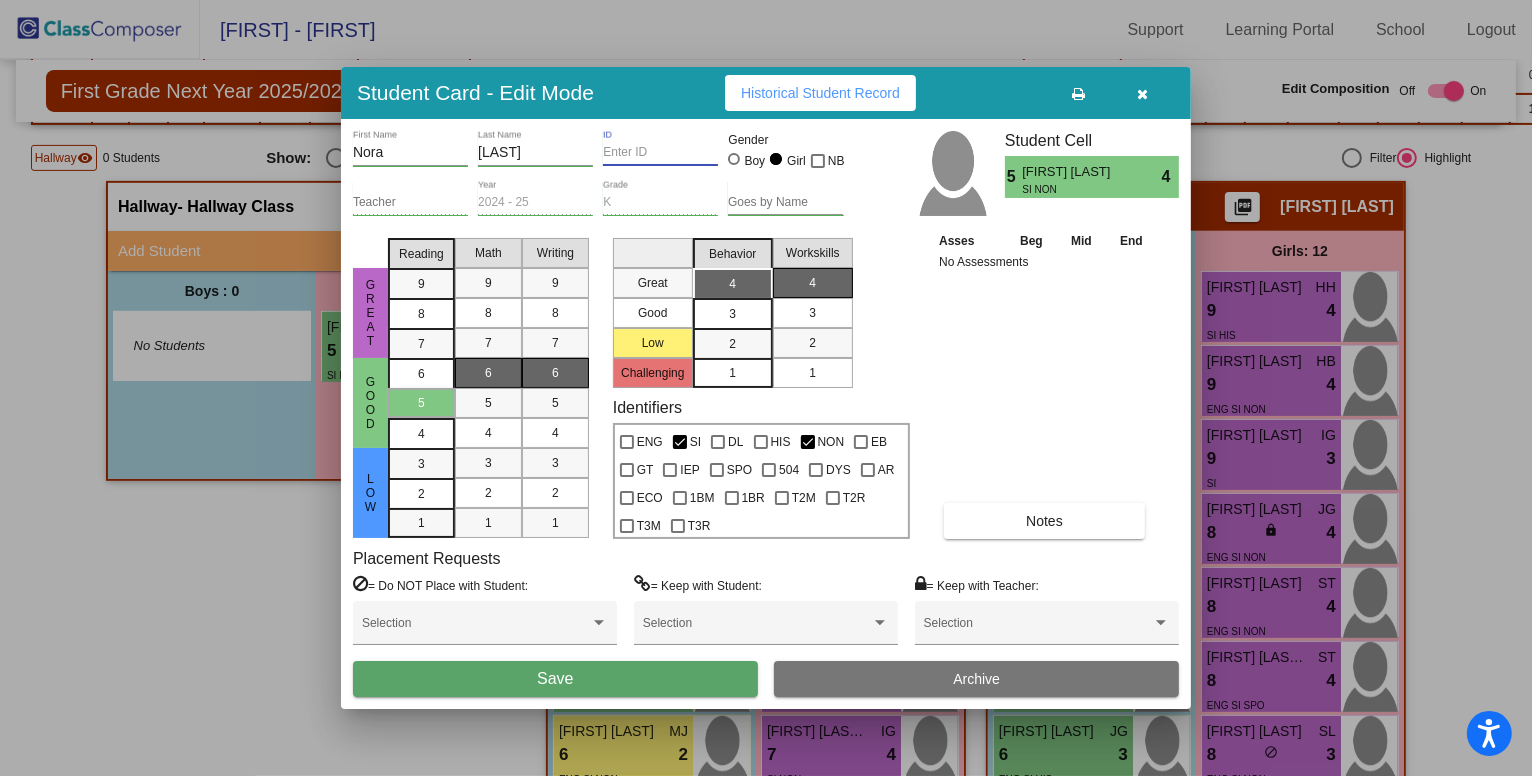type 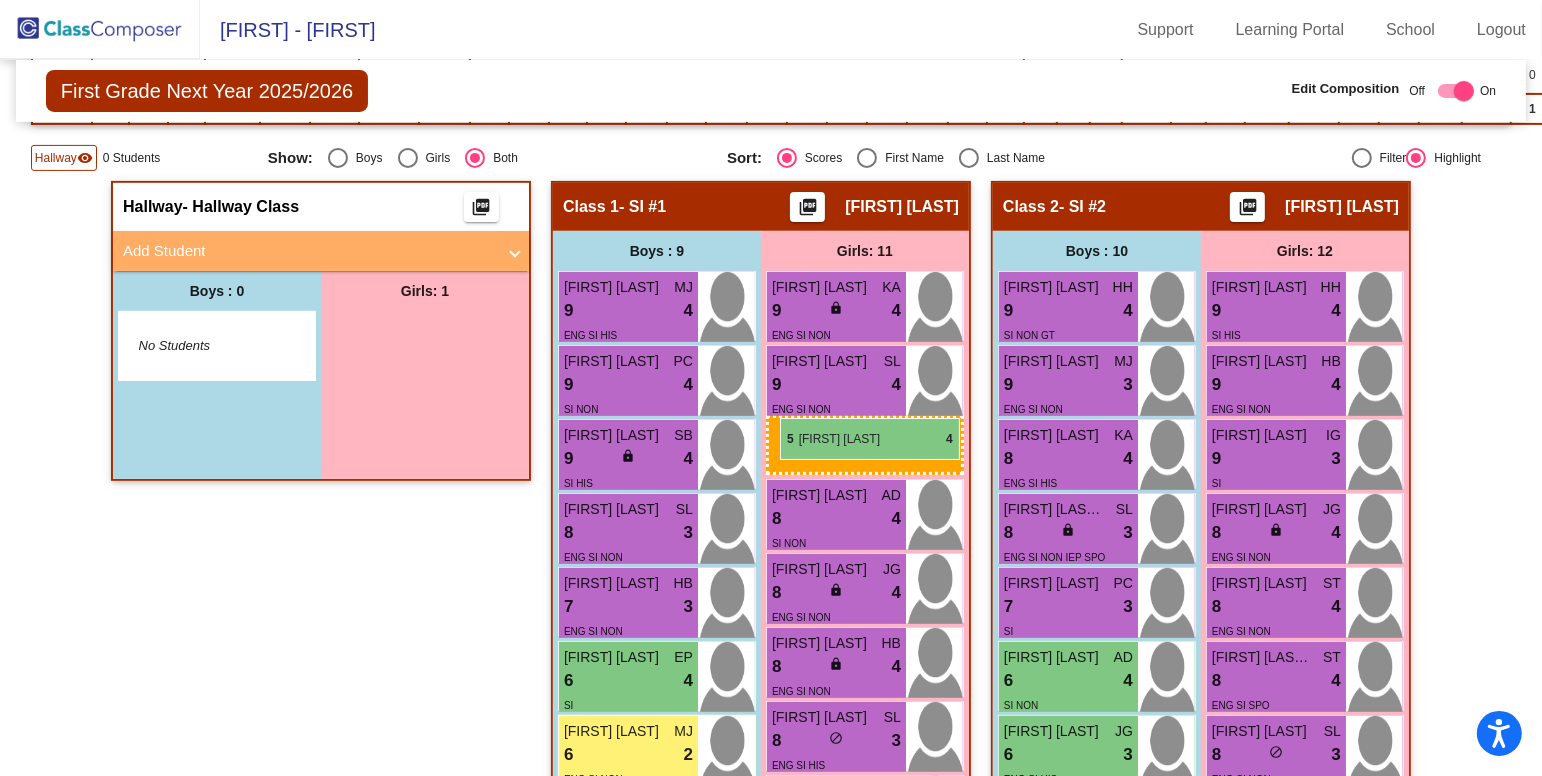 drag, startPoint x: 421, startPoint y: 337, endPoint x: 780, endPoint y: 417, distance: 367.80566 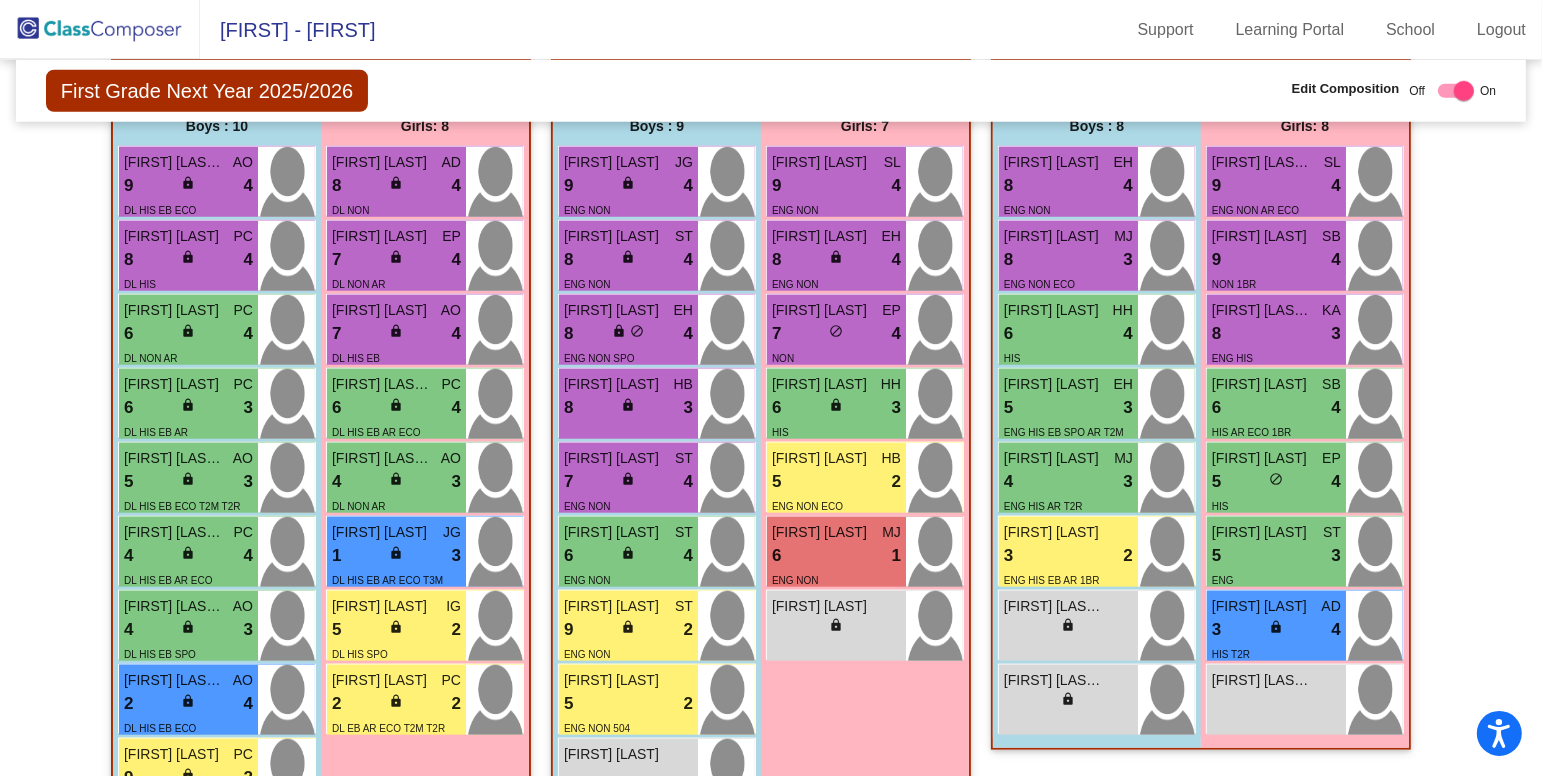 scroll, scrollTop: 1720, scrollLeft: 0, axis: vertical 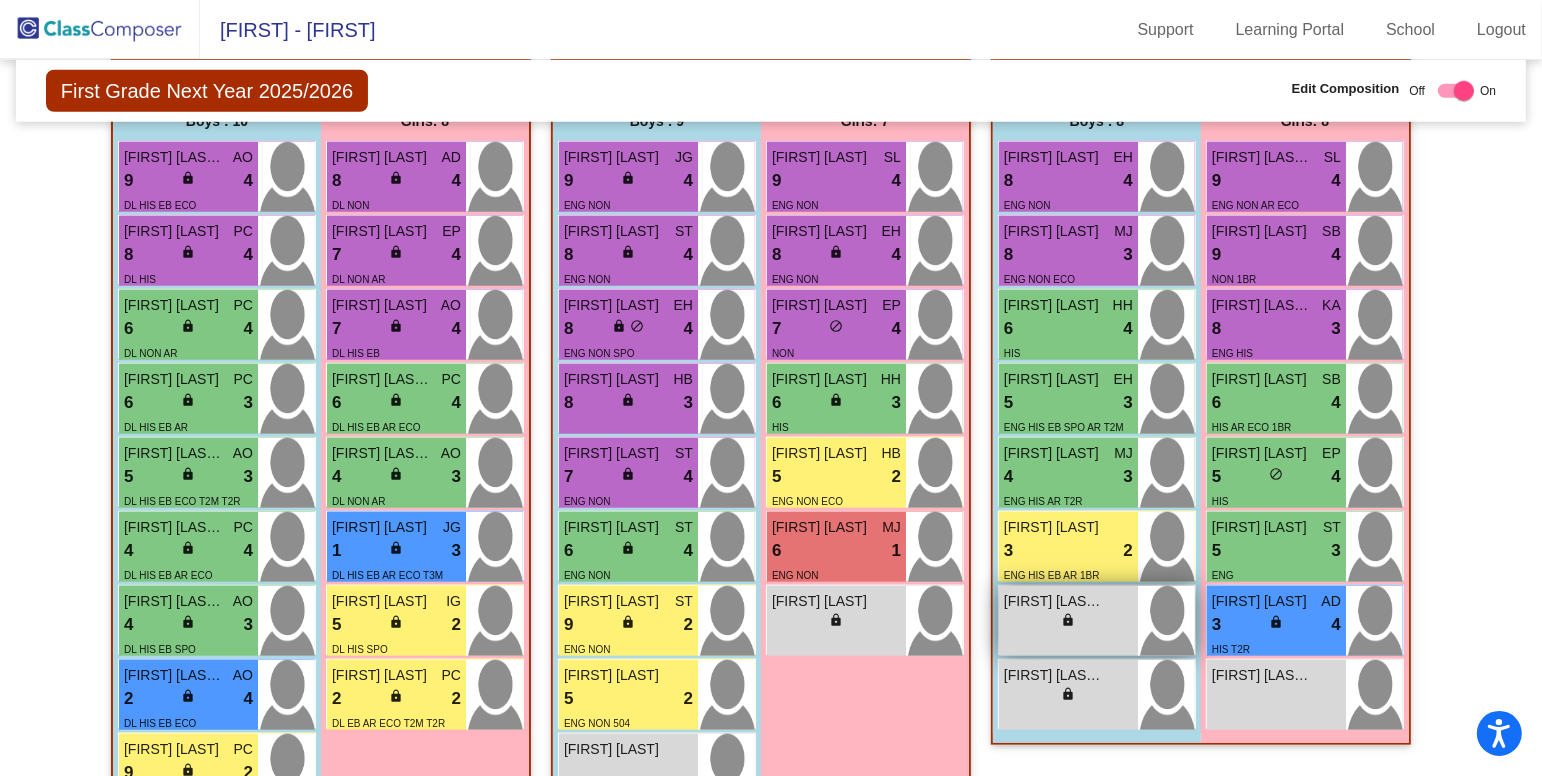 click on "lock do_not_disturb_alt" at bounding box center [1068, 622] 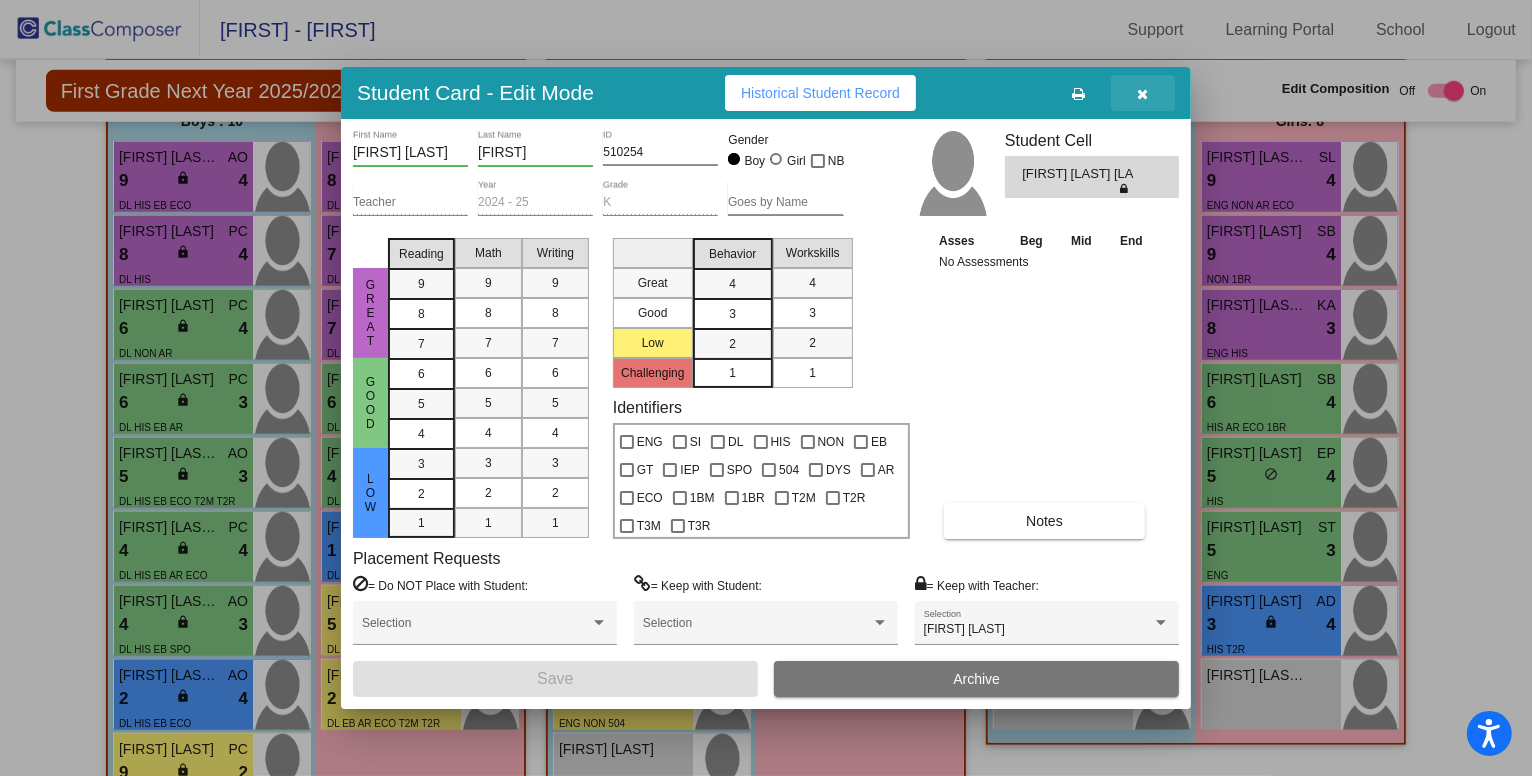 click at bounding box center [1143, 94] 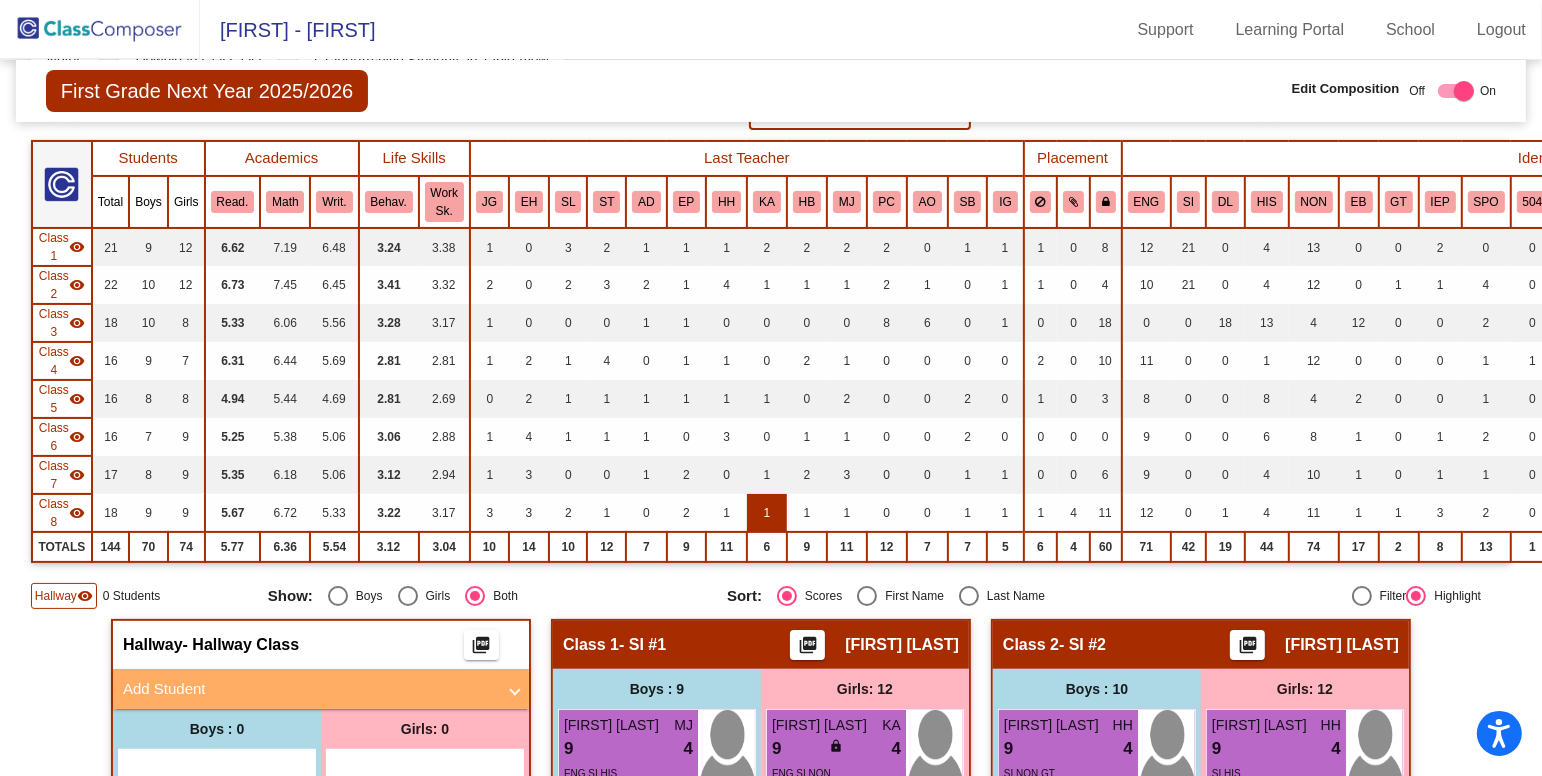 scroll, scrollTop: 0, scrollLeft: 0, axis: both 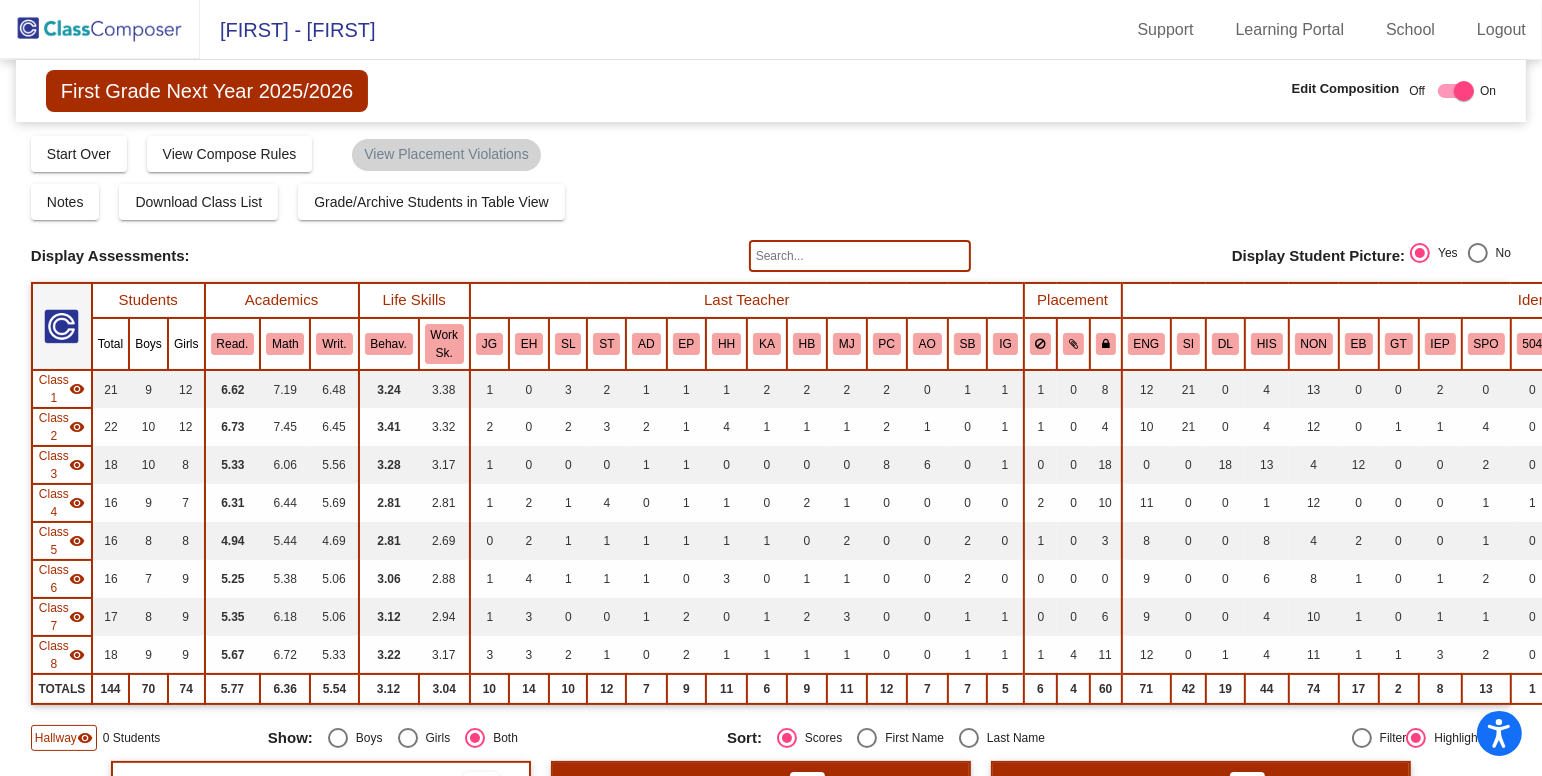 click 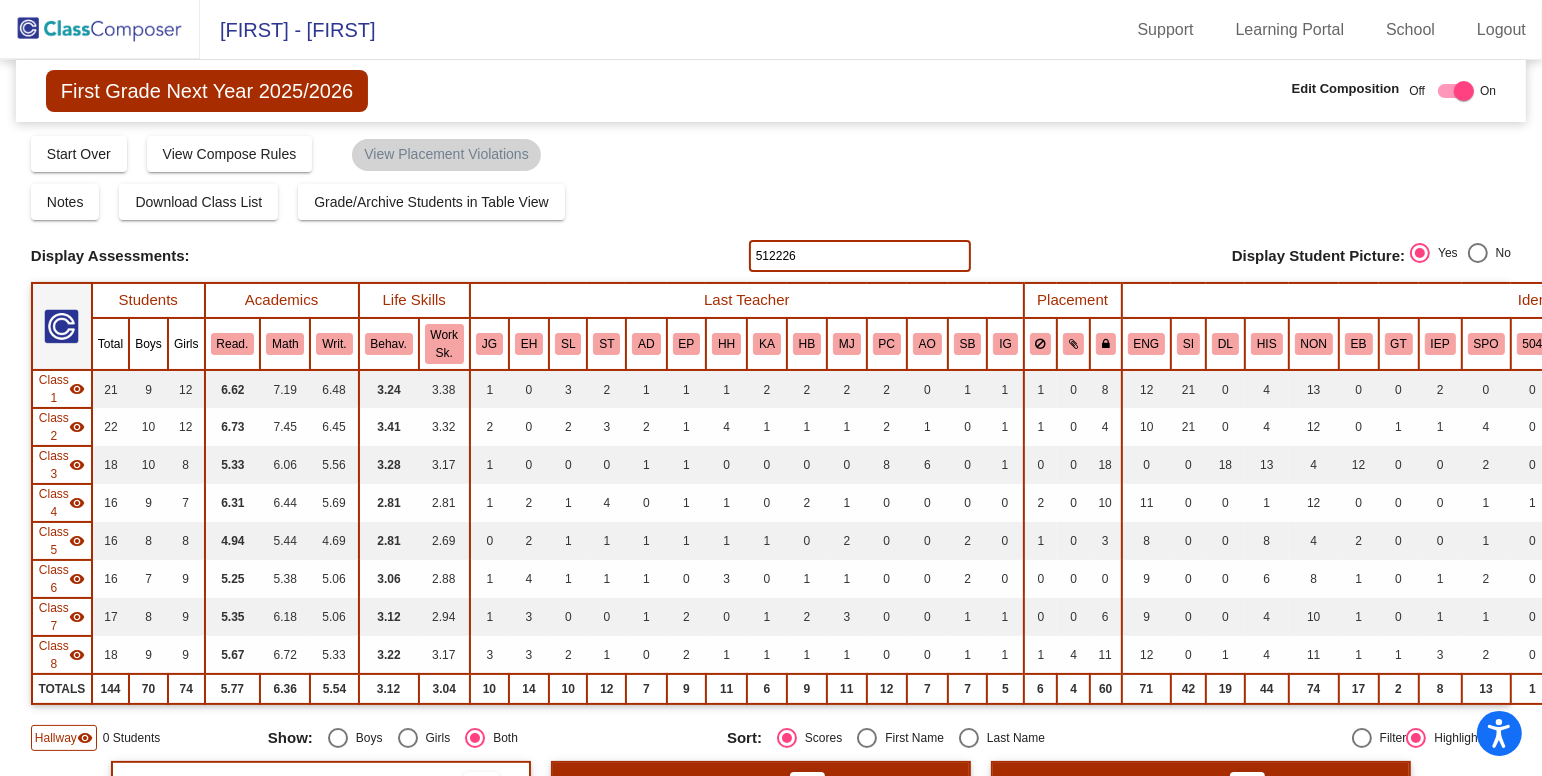 type on "512226" 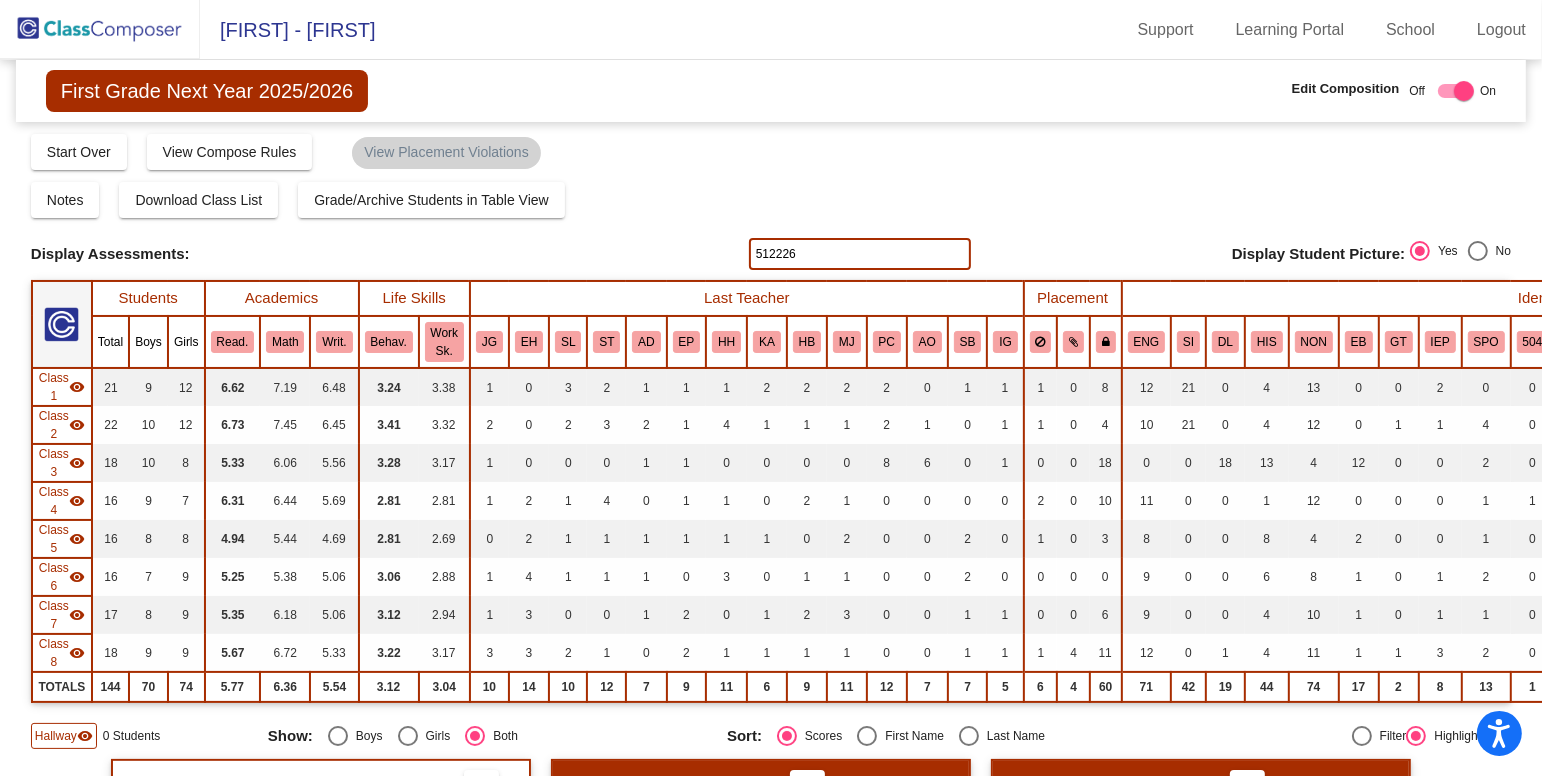 scroll, scrollTop: 0, scrollLeft: 0, axis: both 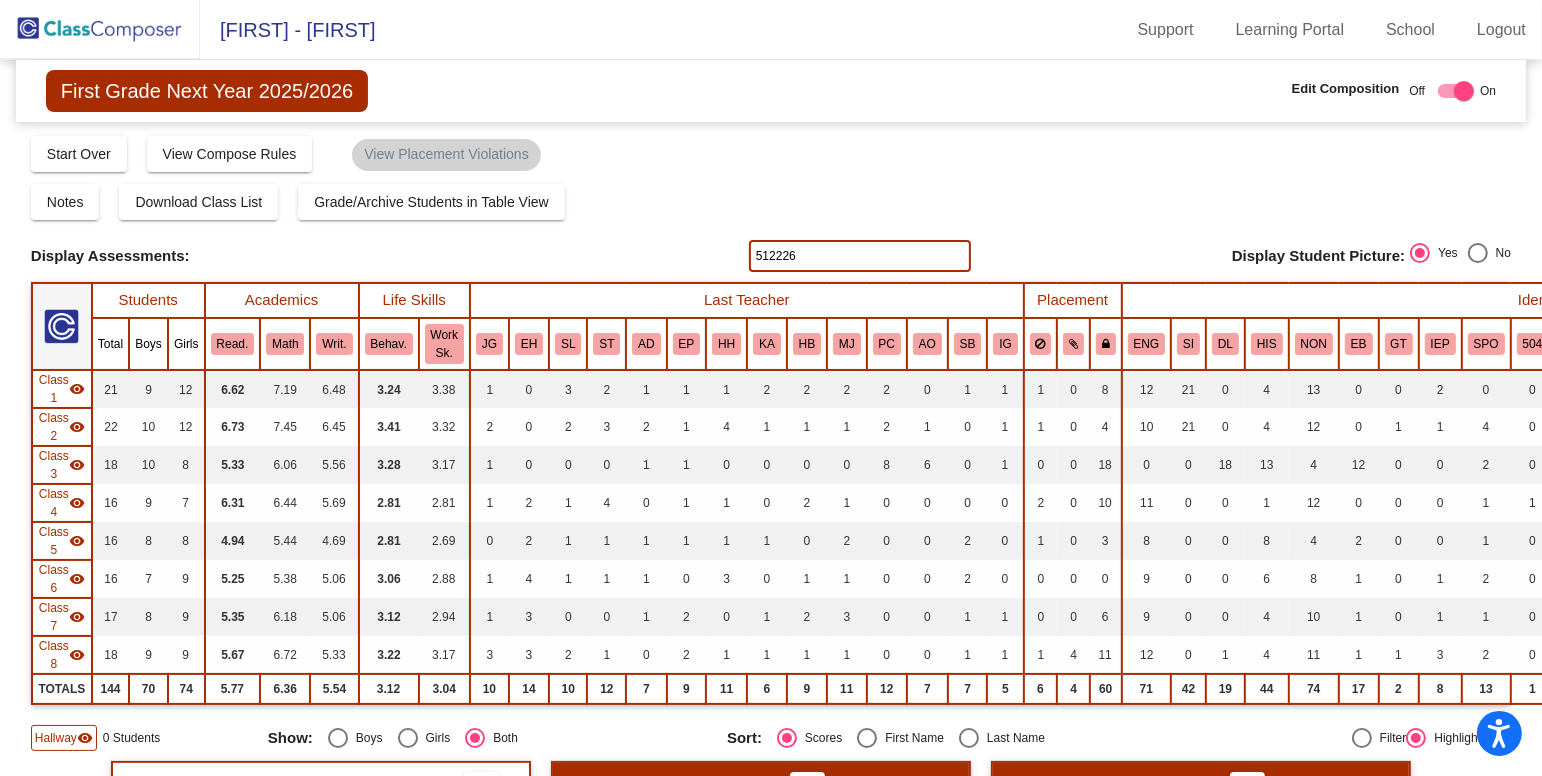 click 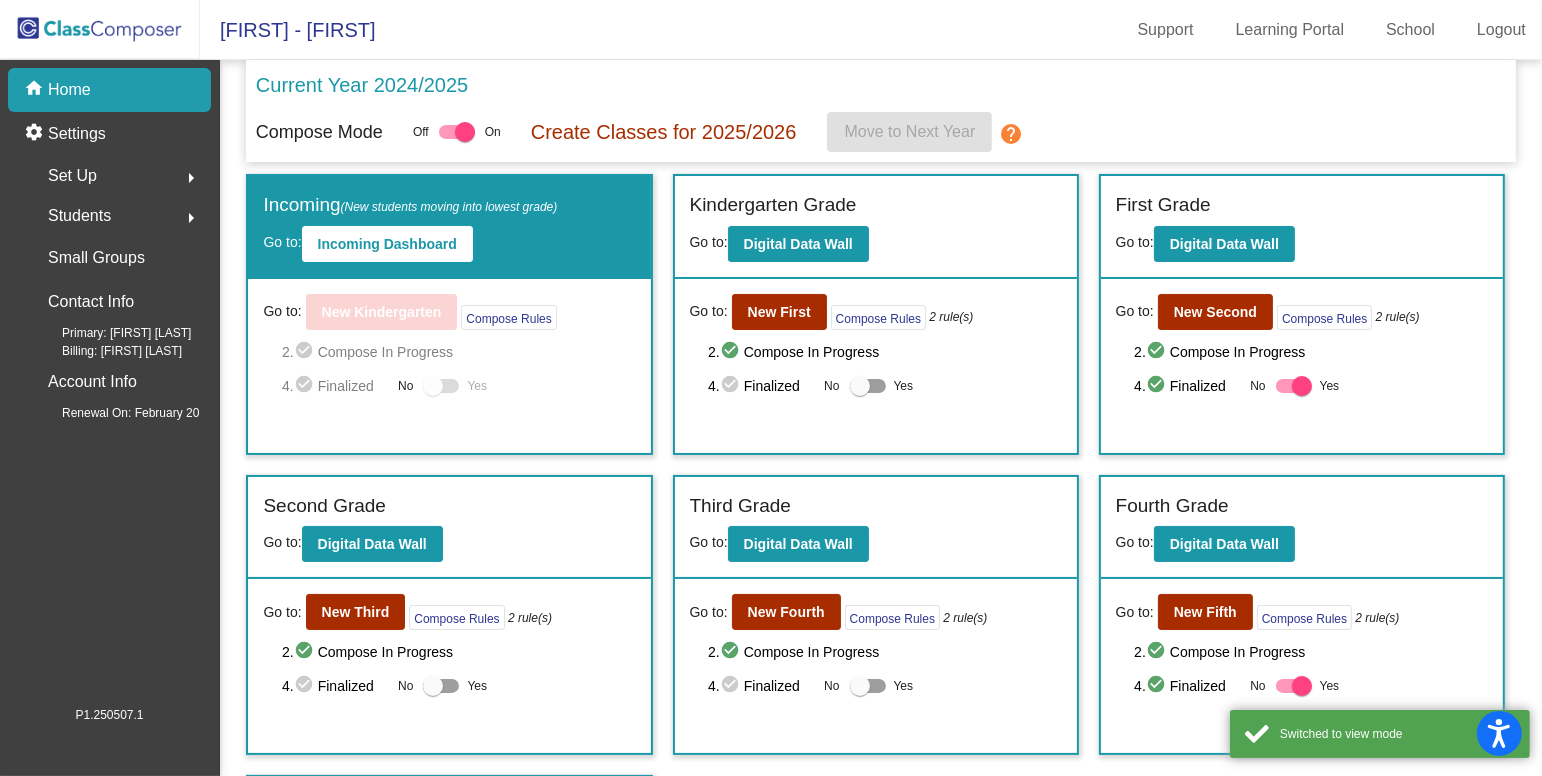 click on "Students" 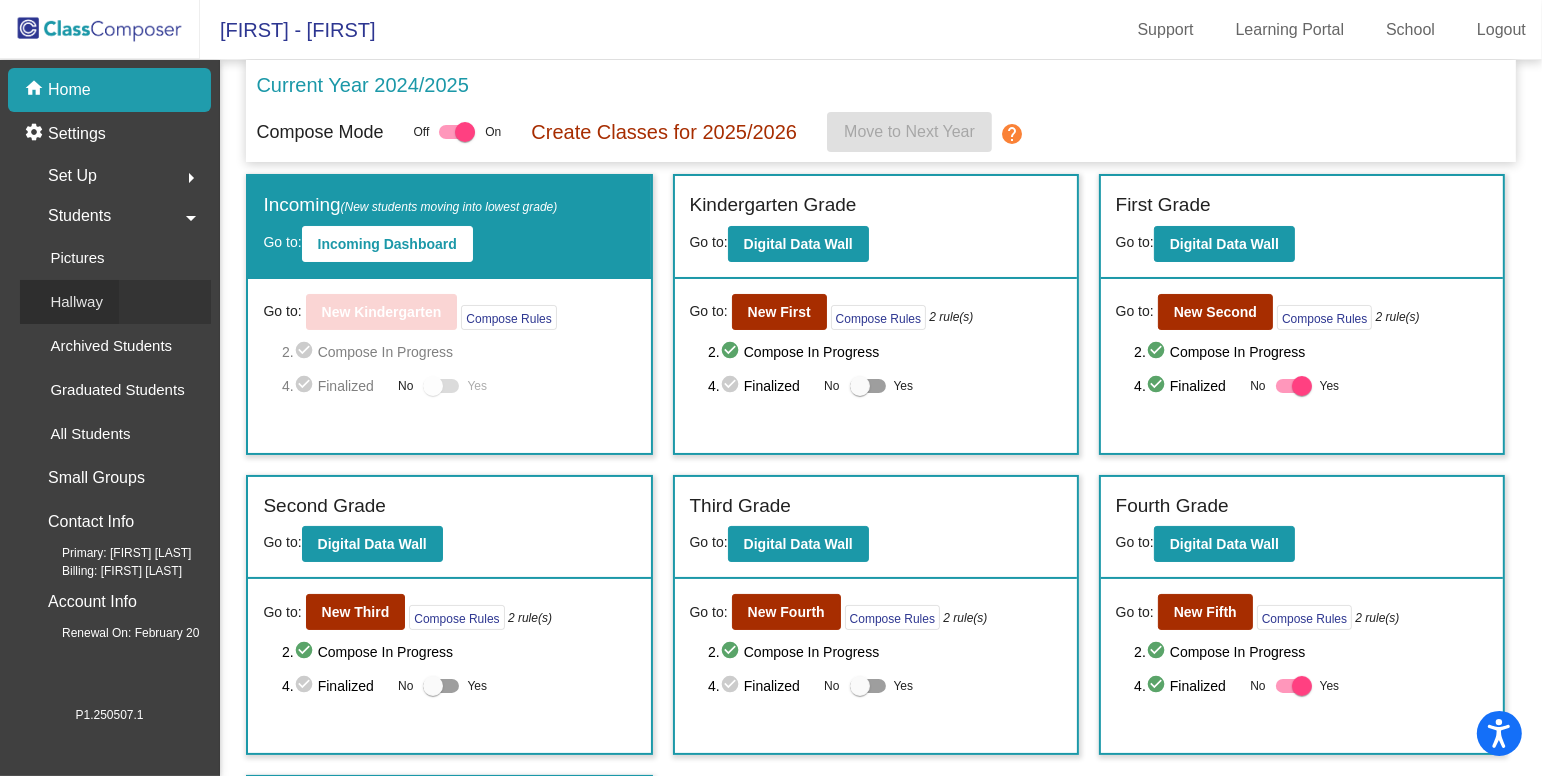 click on "Hallway" 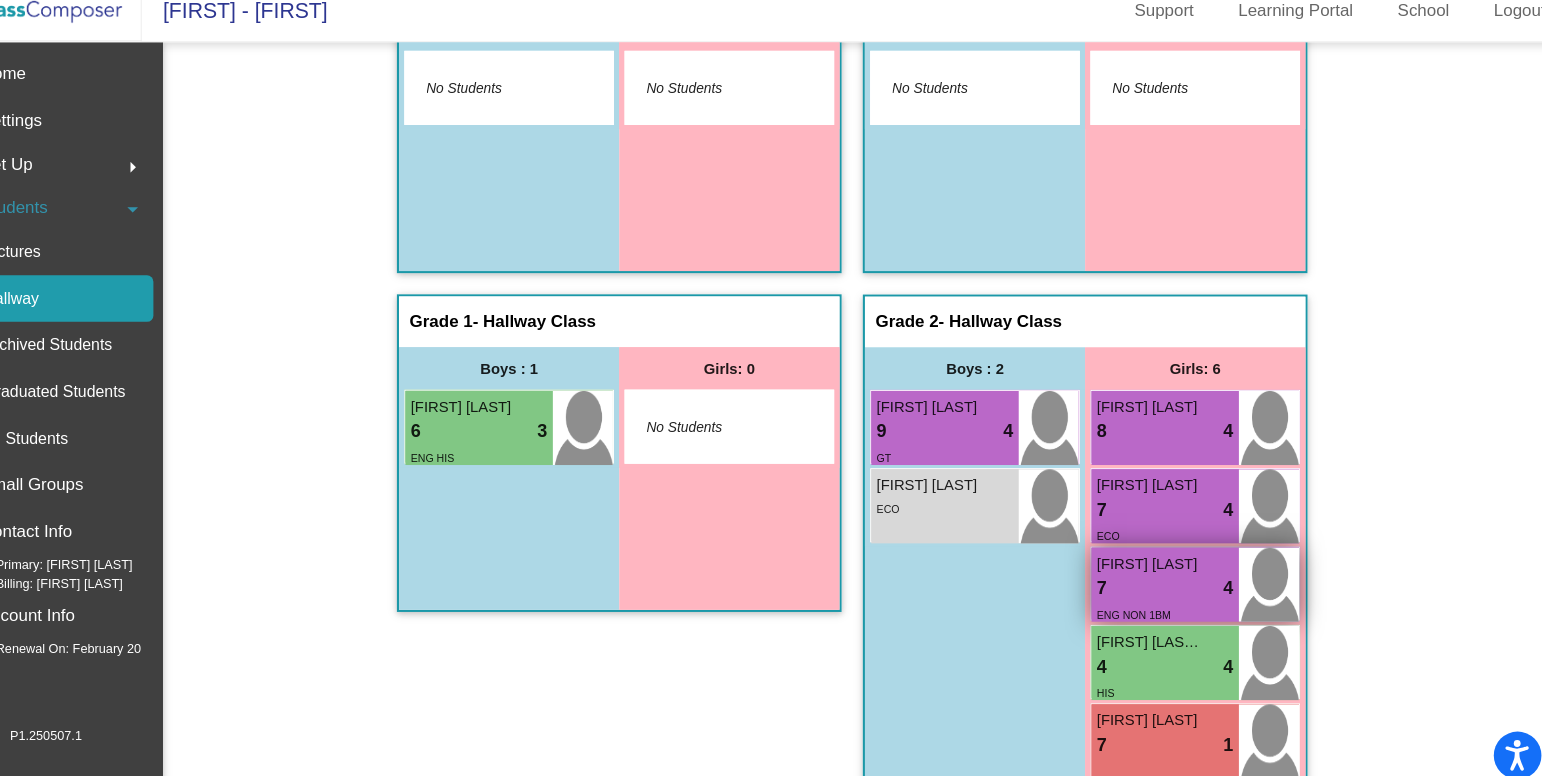 scroll, scrollTop: 0, scrollLeft: 0, axis: both 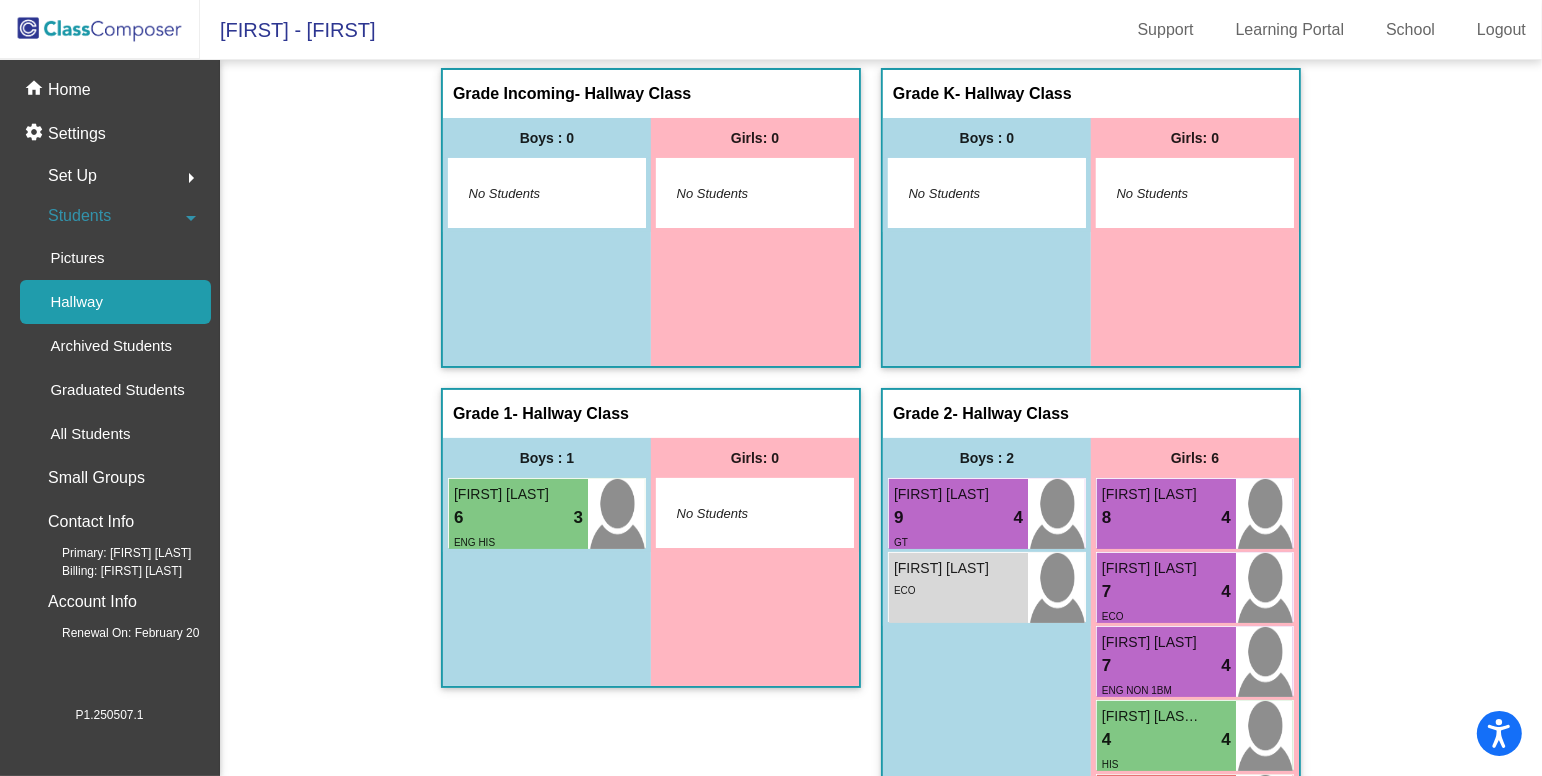 click 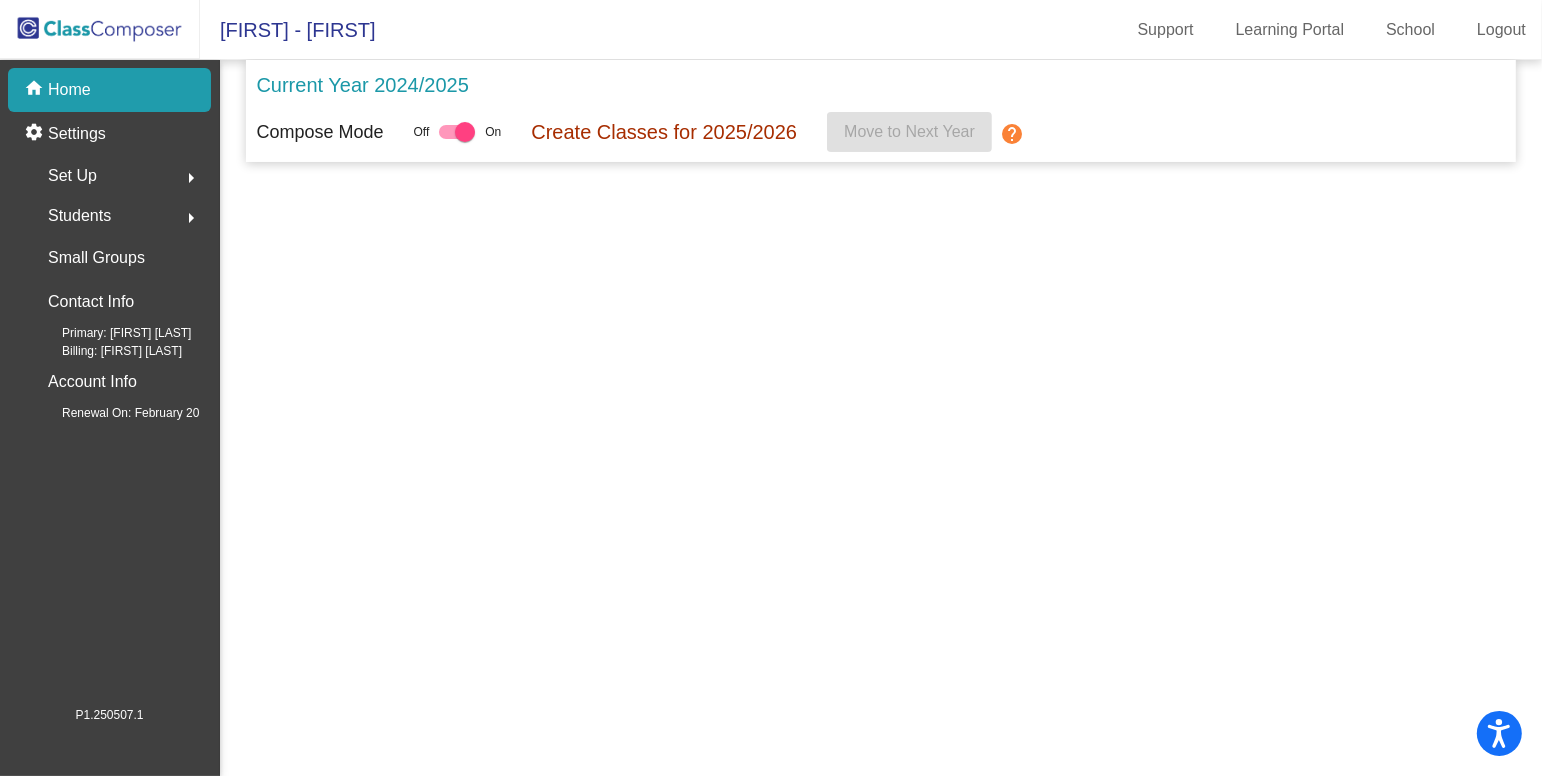 scroll, scrollTop: 0, scrollLeft: 0, axis: both 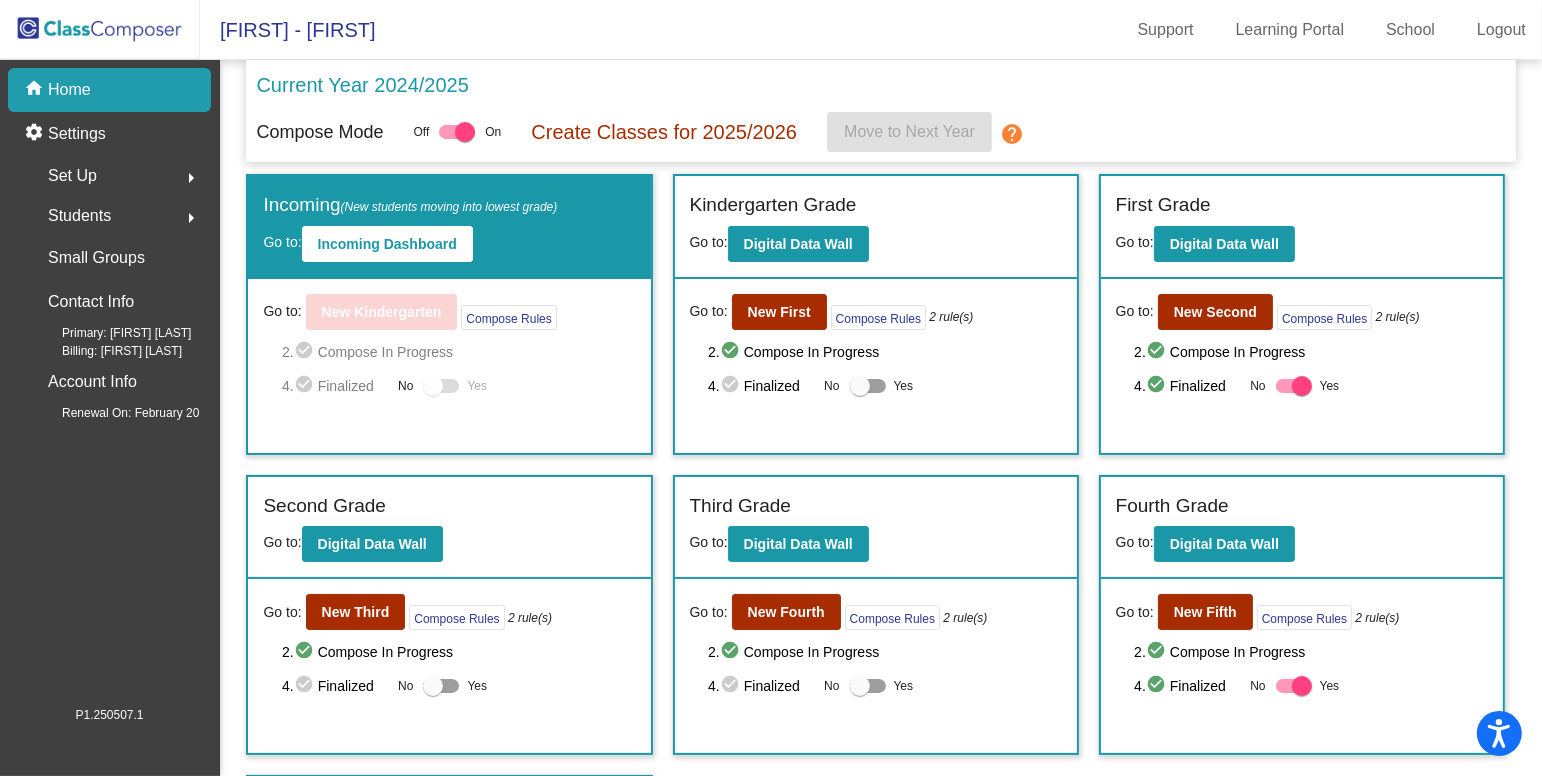 click at bounding box center (868, 386) 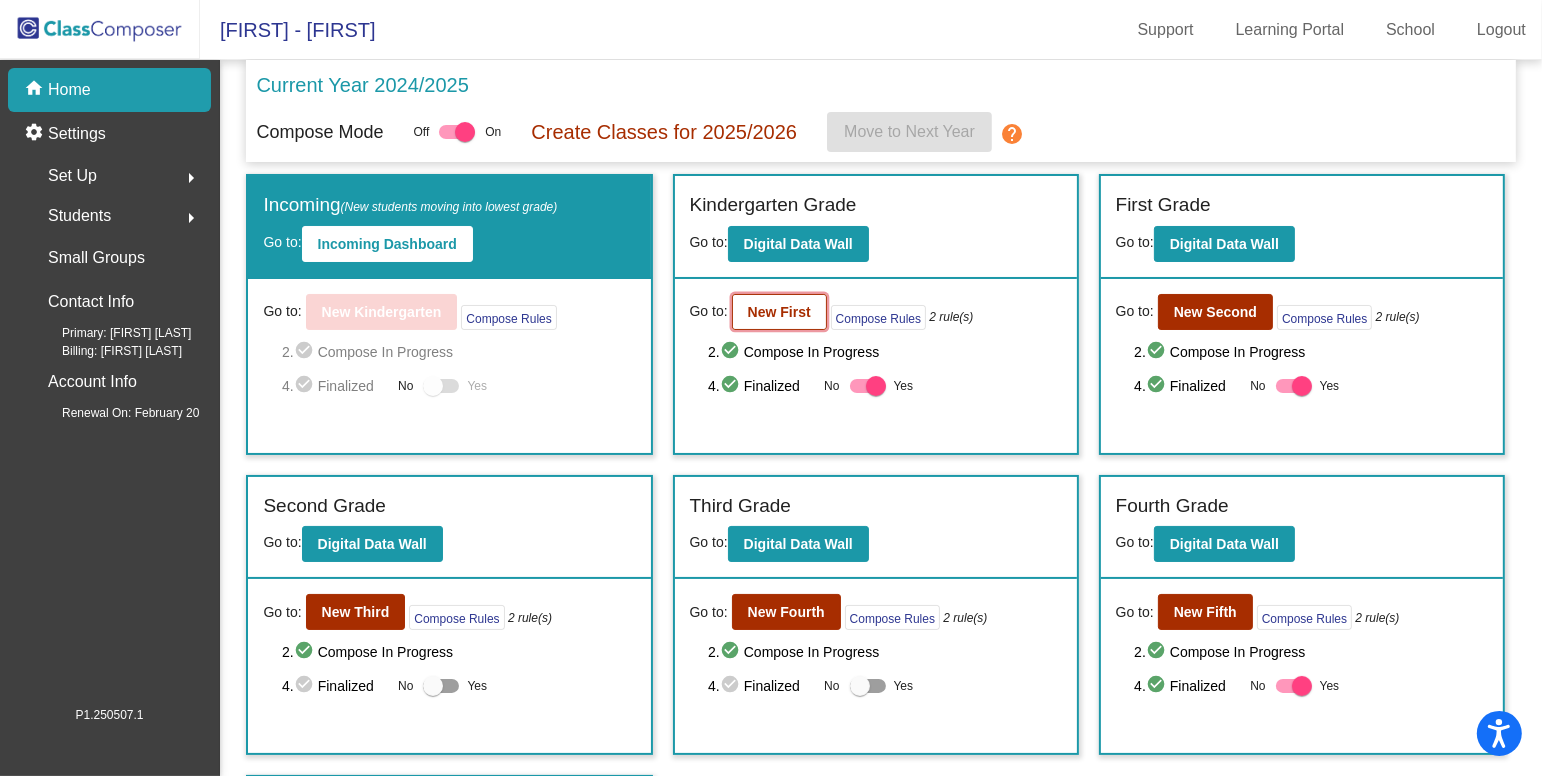 click on "New First" 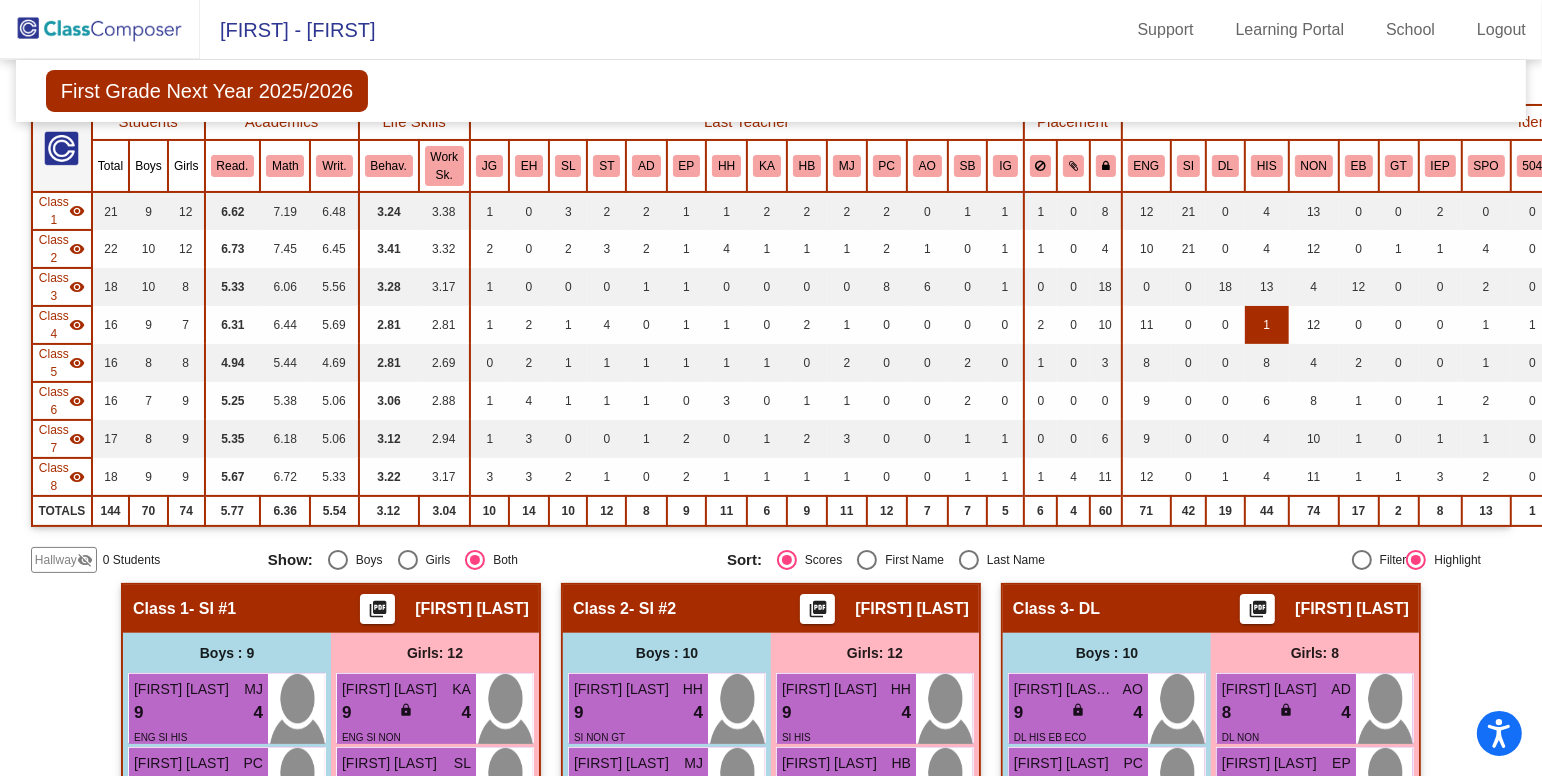 scroll, scrollTop: 0, scrollLeft: 0, axis: both 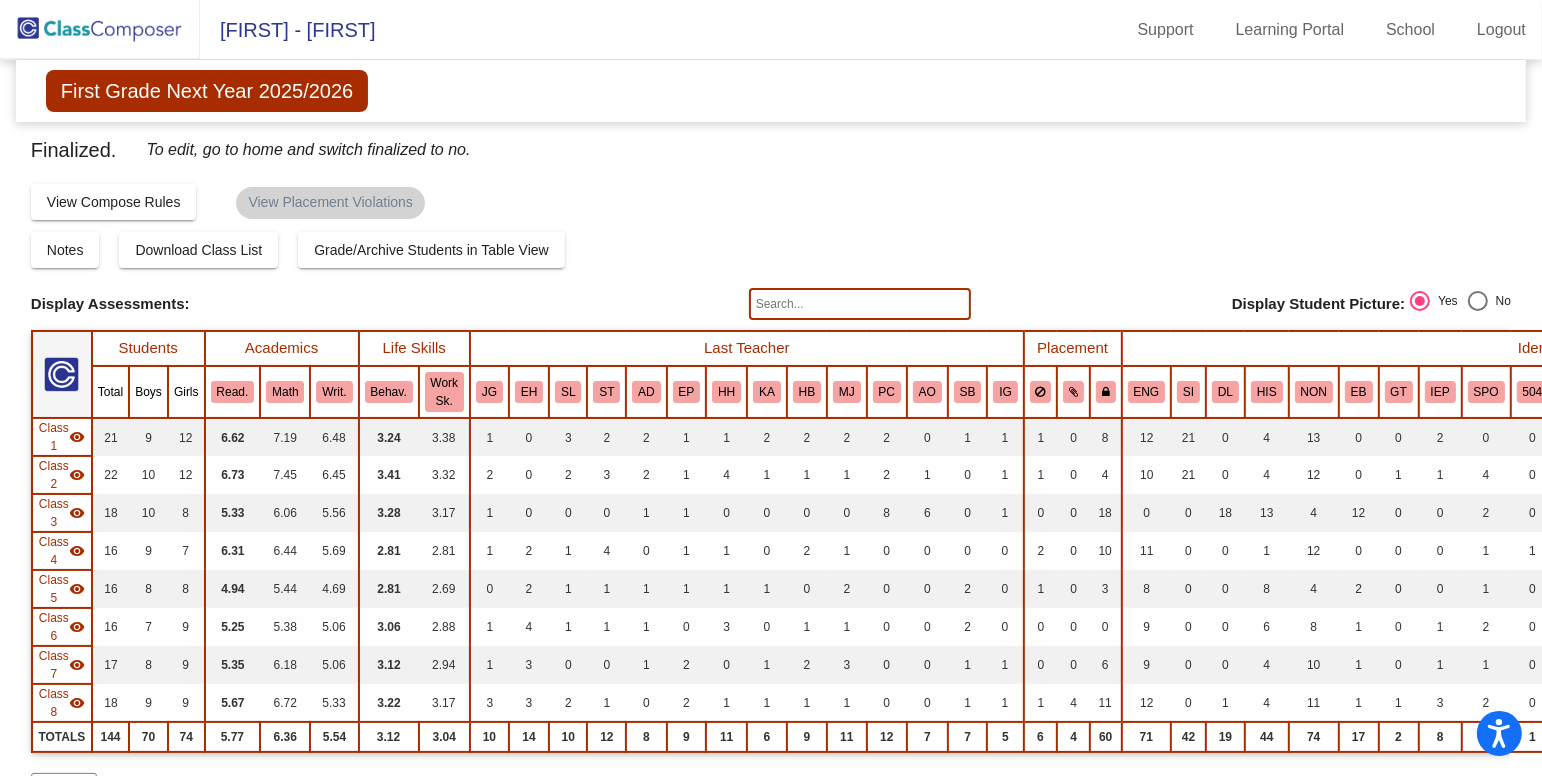 click on "First Grade Next Year 2025/2026" 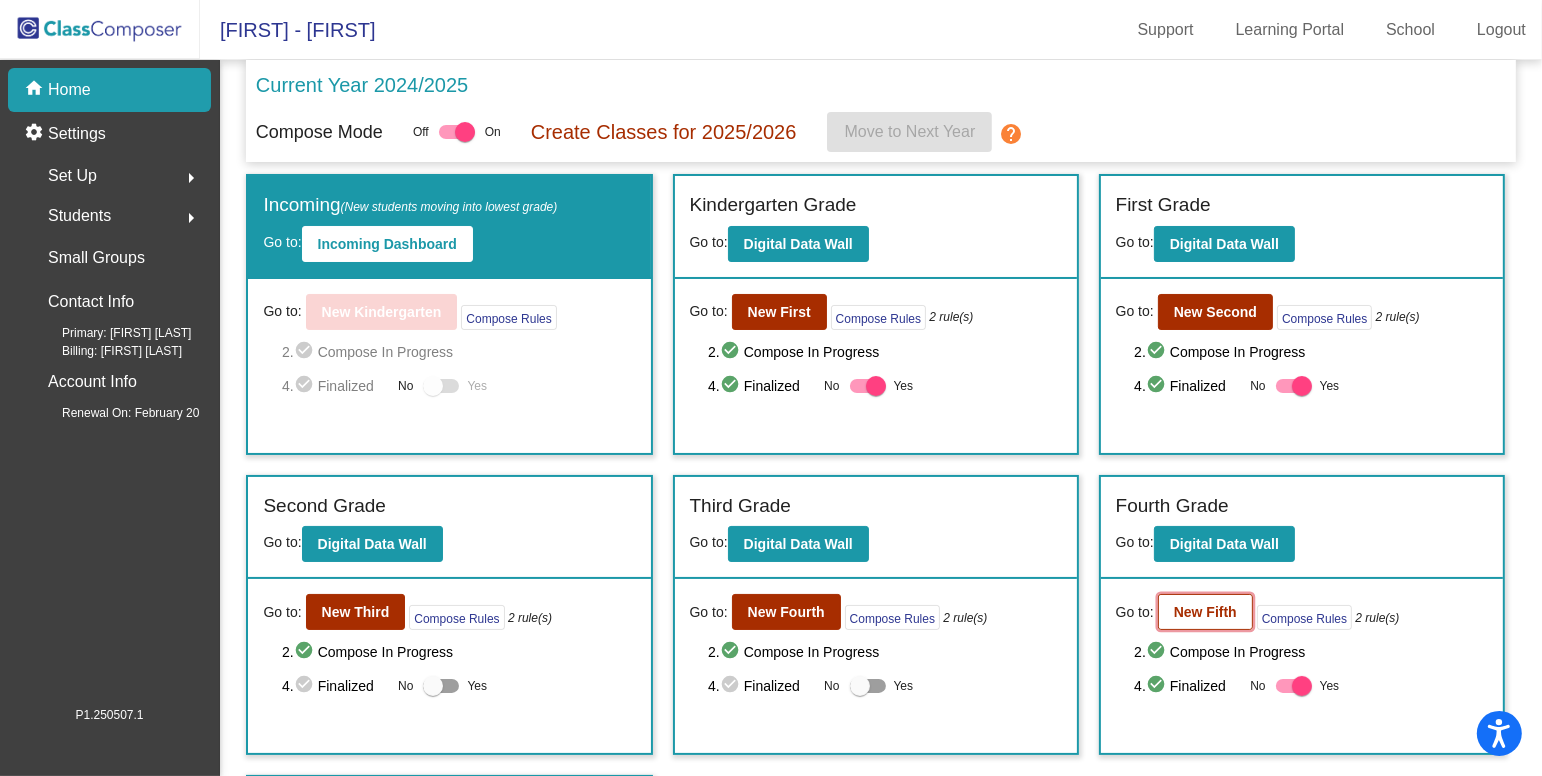 click on "New Fifth" 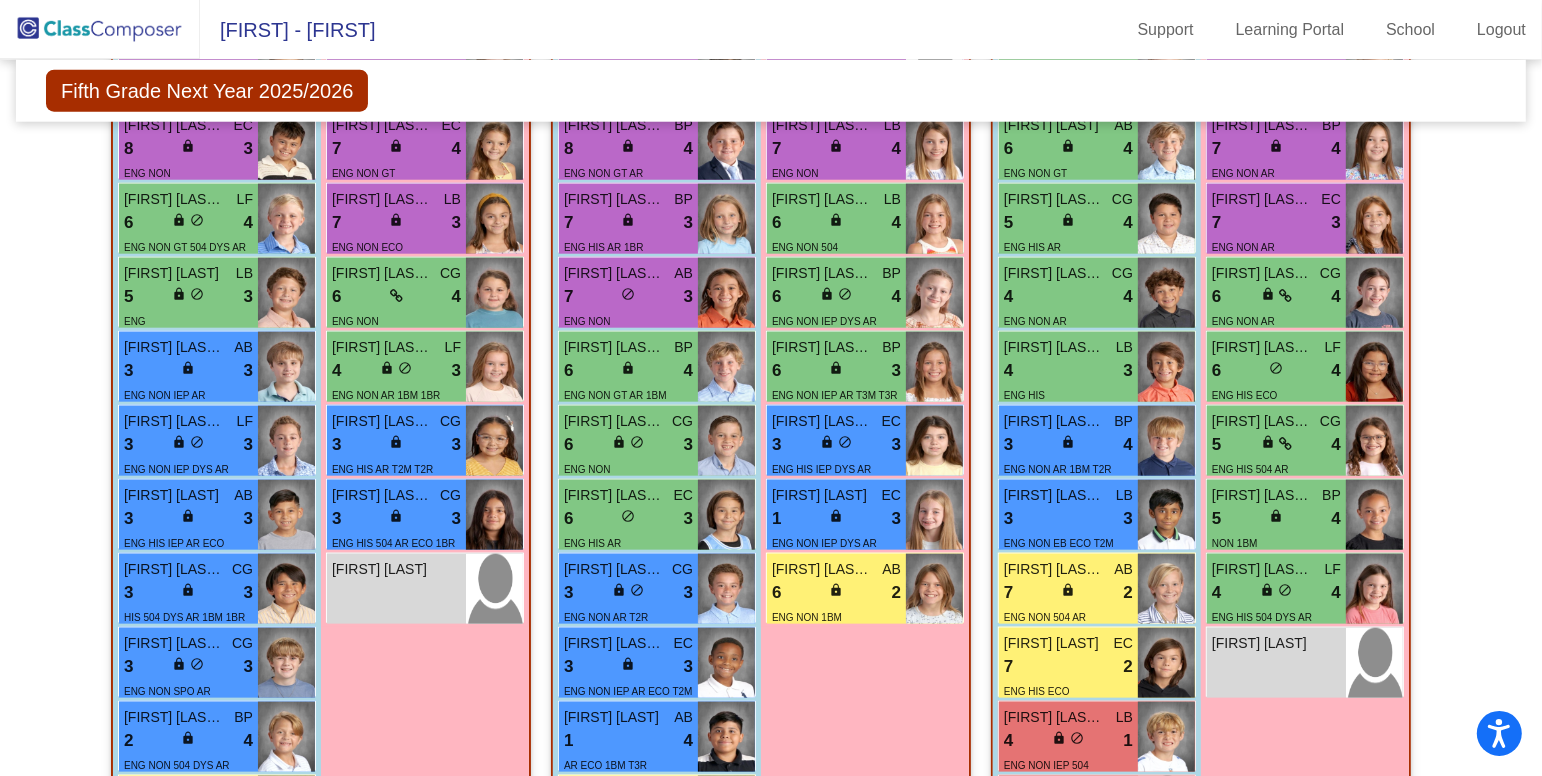 scroll, scrollTop: 1966, scrollLeft: 0, axis: vertical 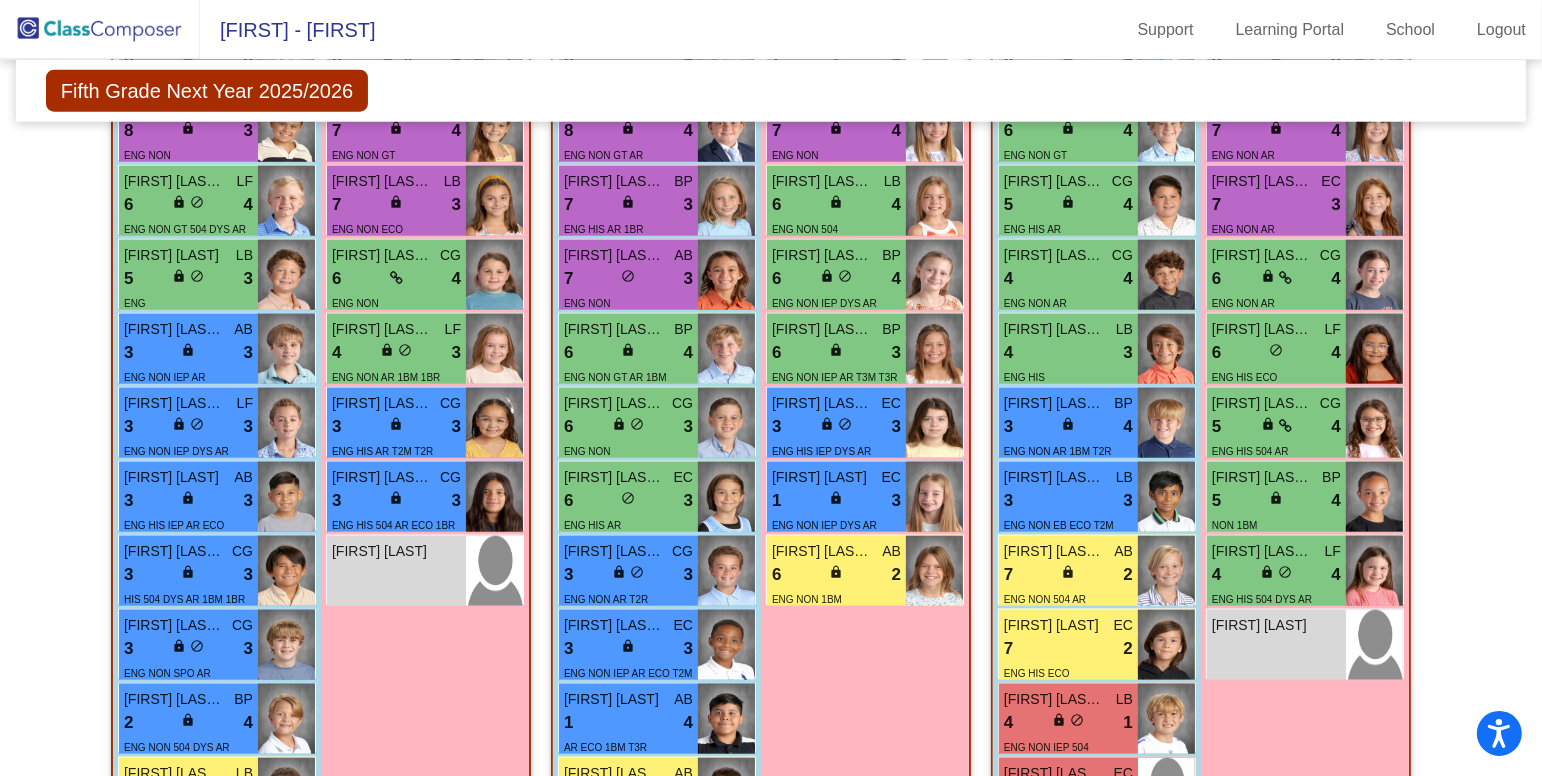 click 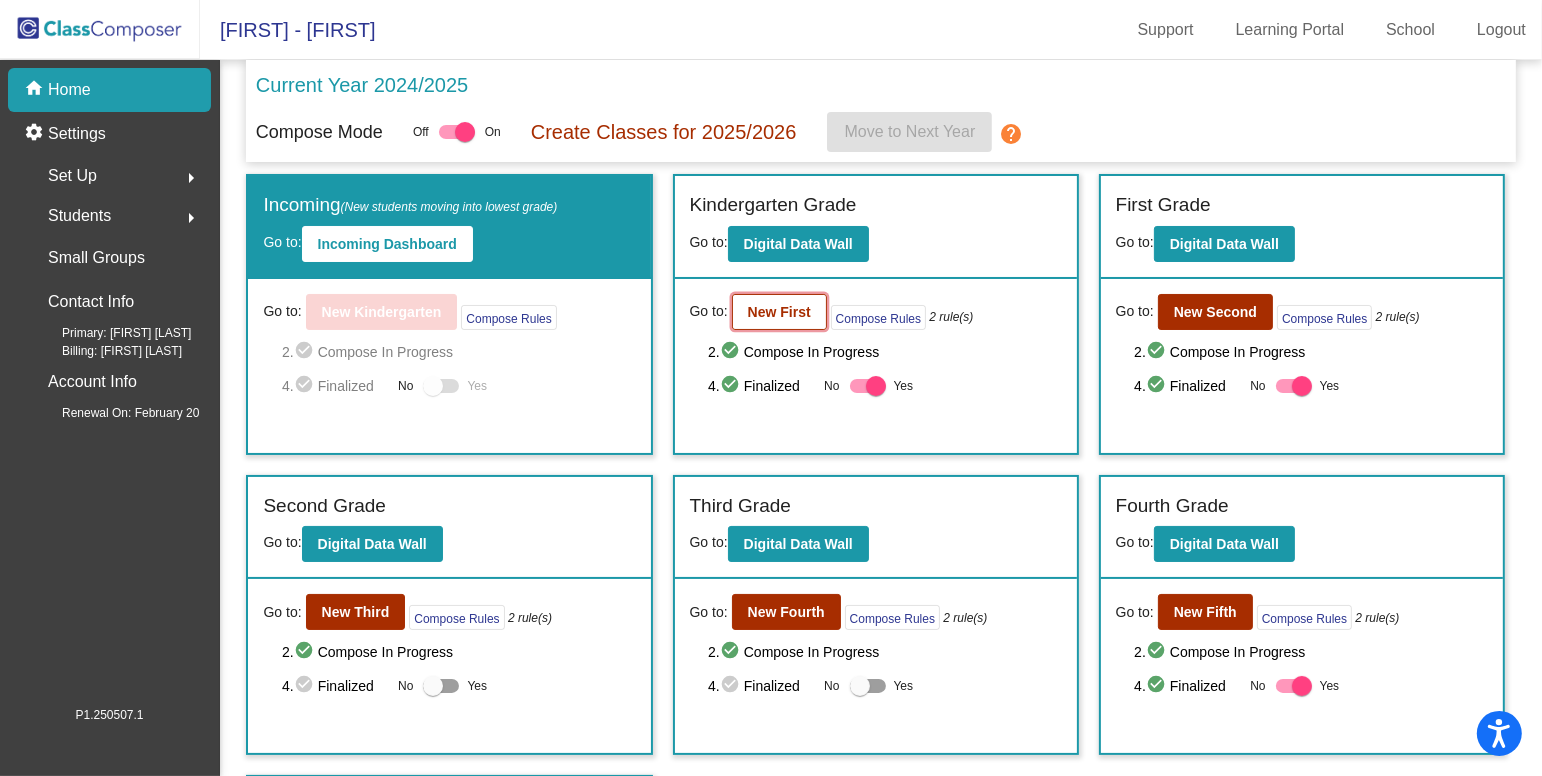 click on "New First" 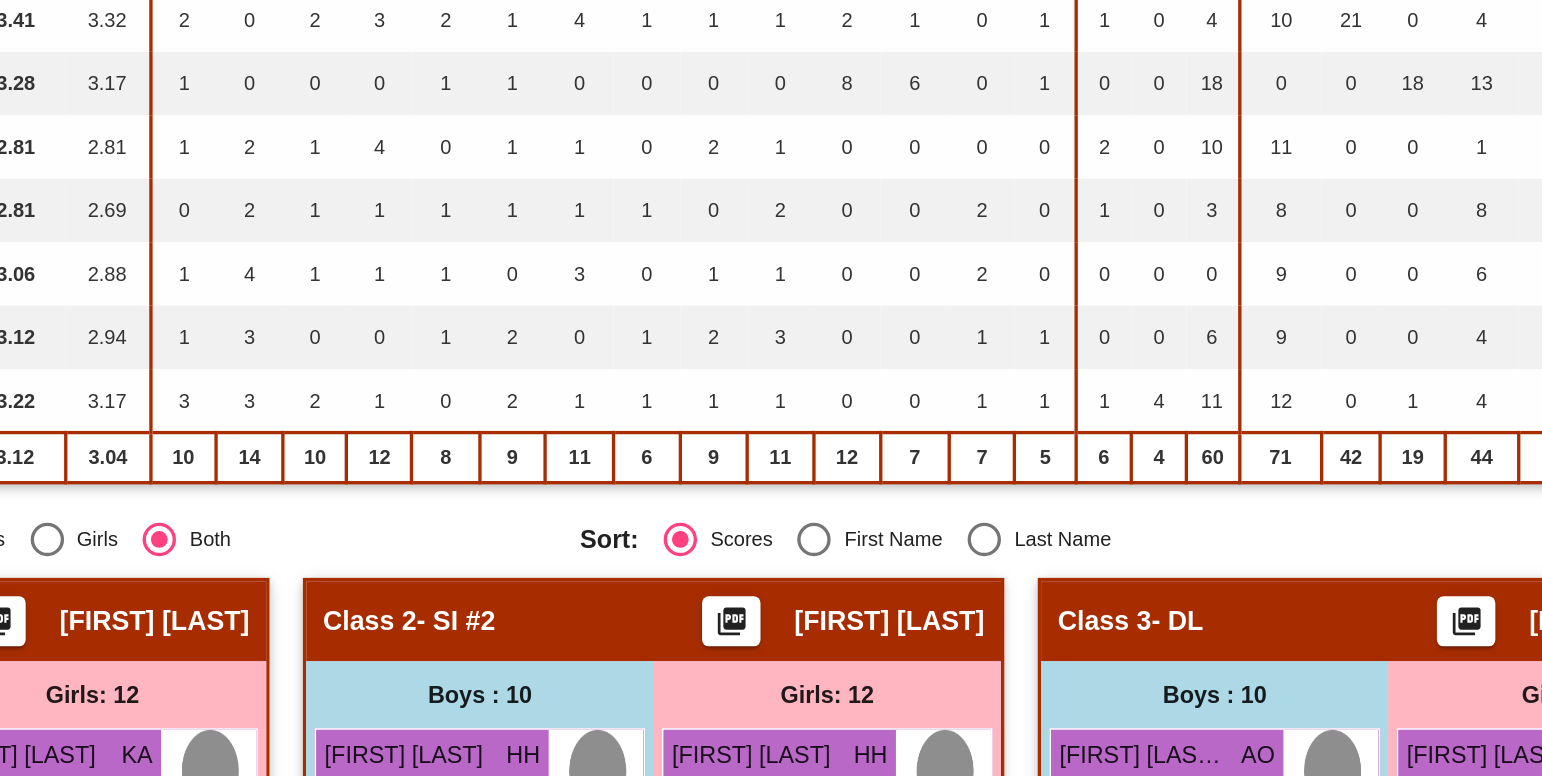 scroll, scrollTop: 310, scrollLeft: 0, axis: vertical 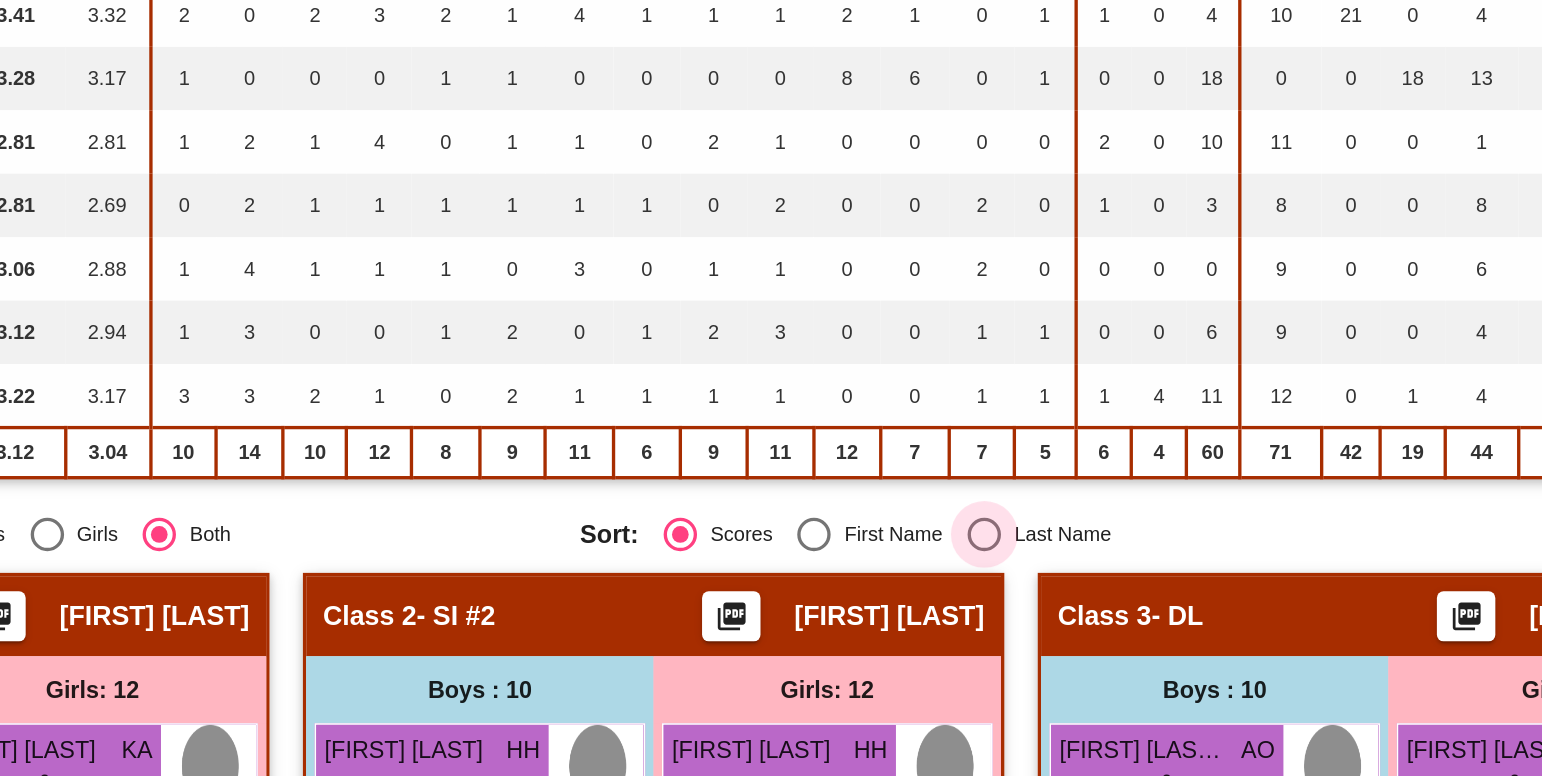 click at bounding box center [969, 476] 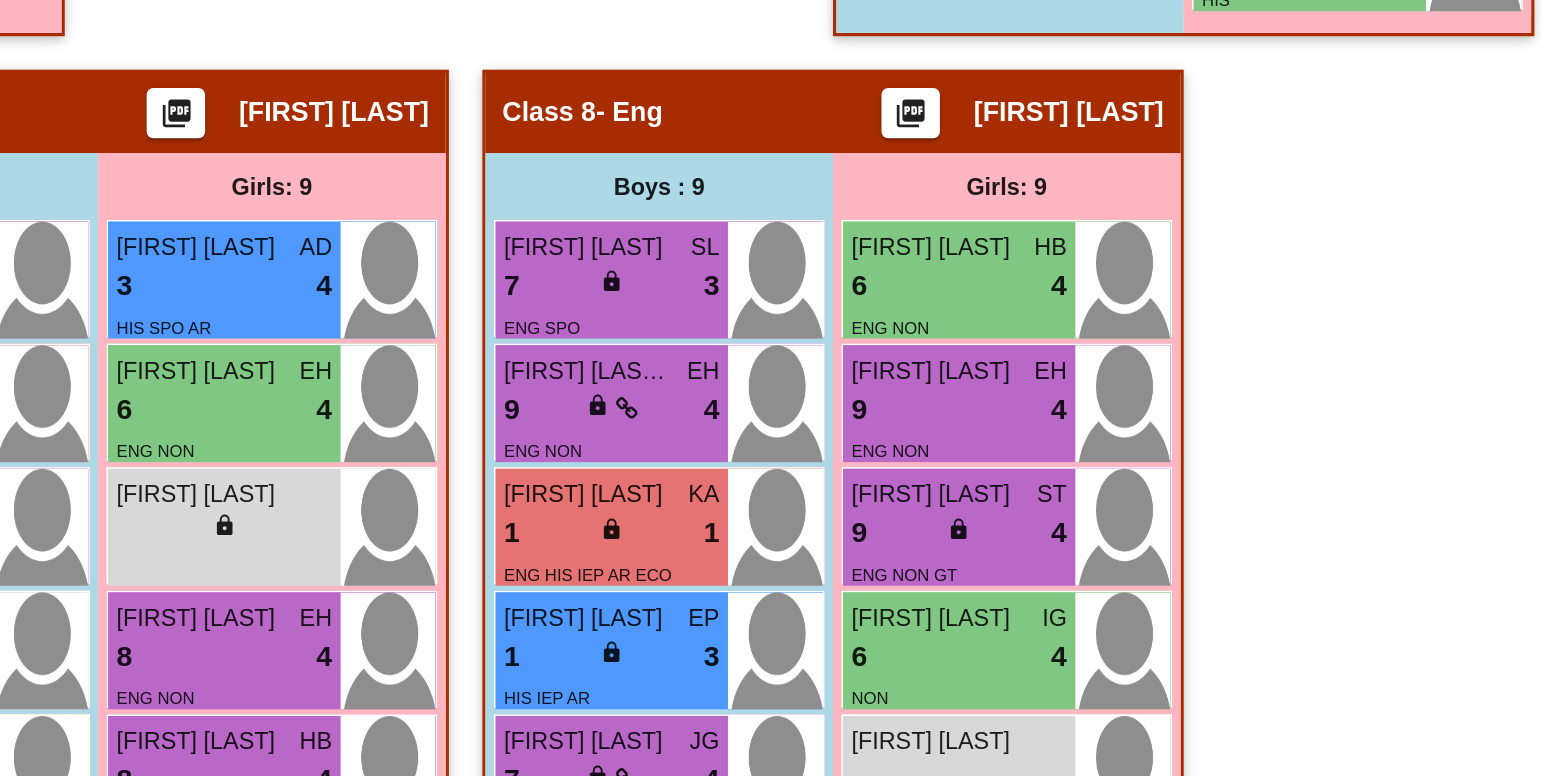 scroll, scrollTop: 2409, scrollLeft: 113, axis: both 